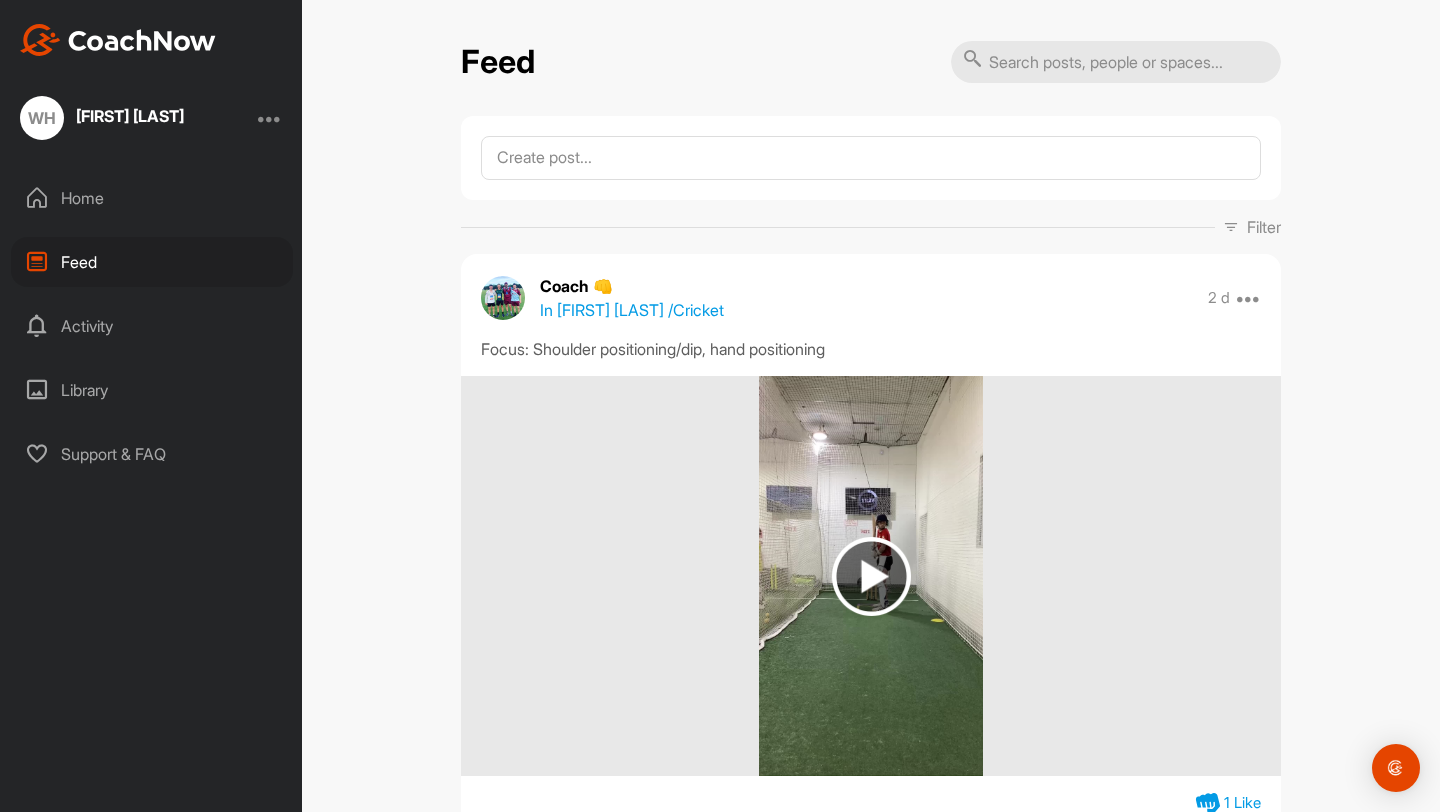 scroll, scrollTop: 0, scrollLeft: 0, axis: both 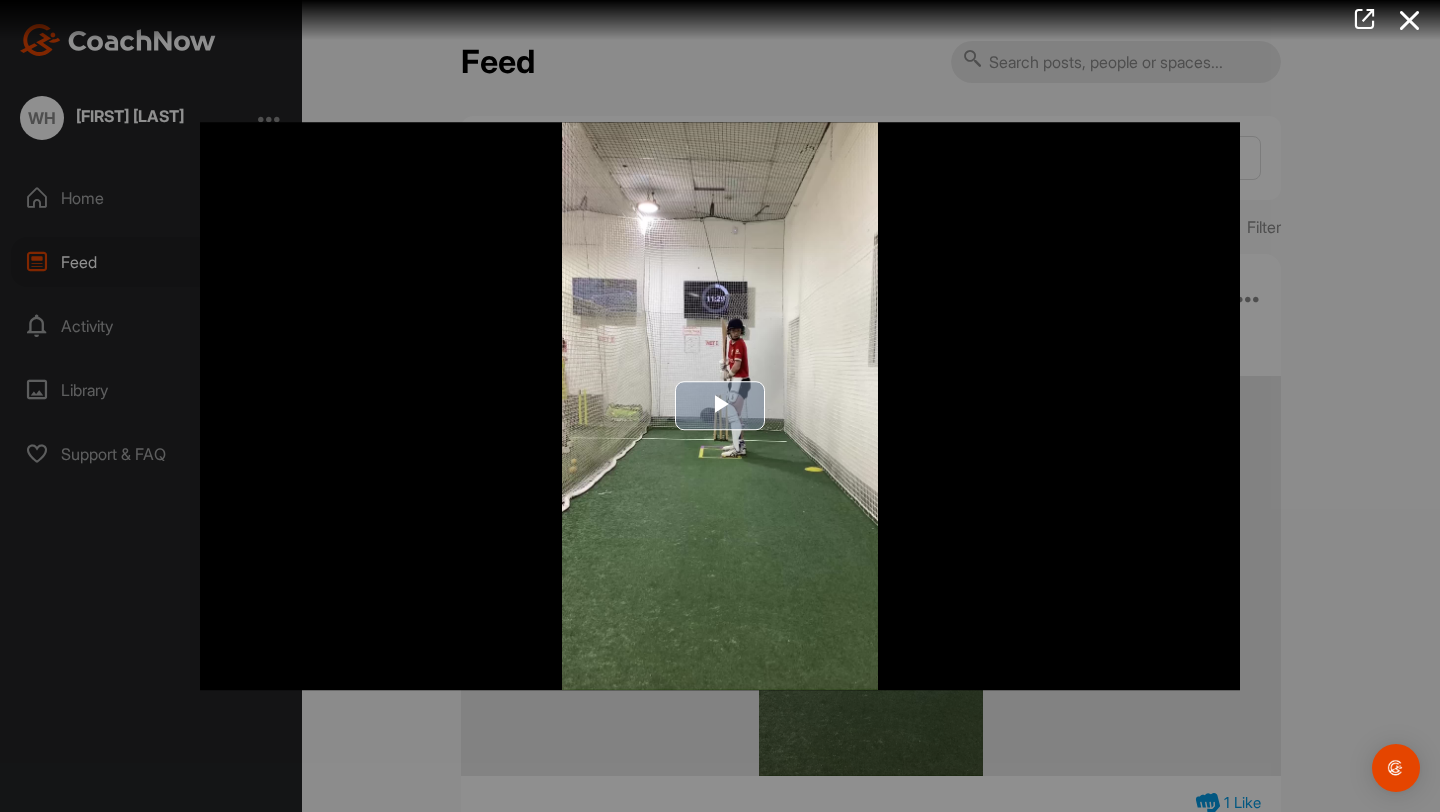 click at bounding box center (720, 406) 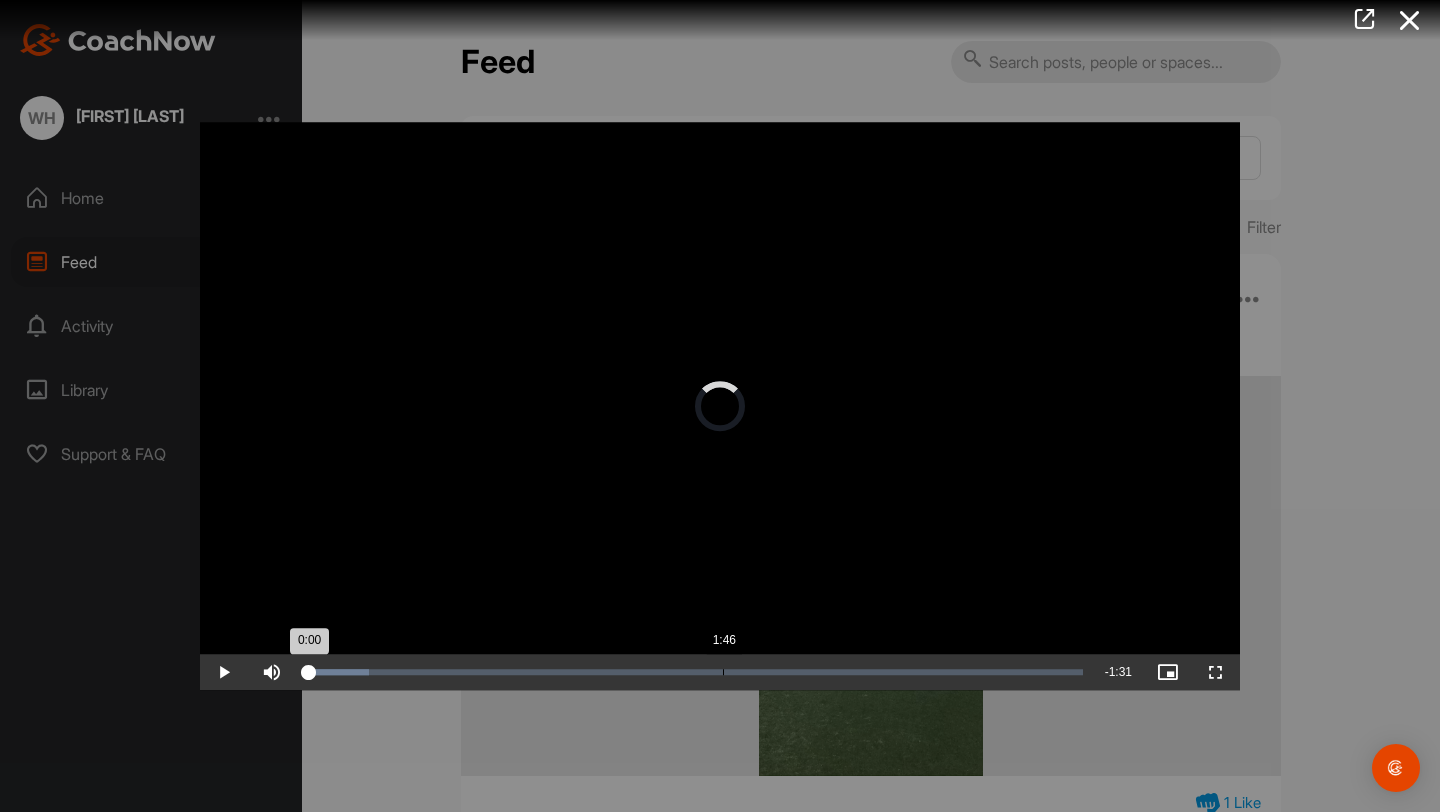 click on "1:46" at bounding box center (723, 672) 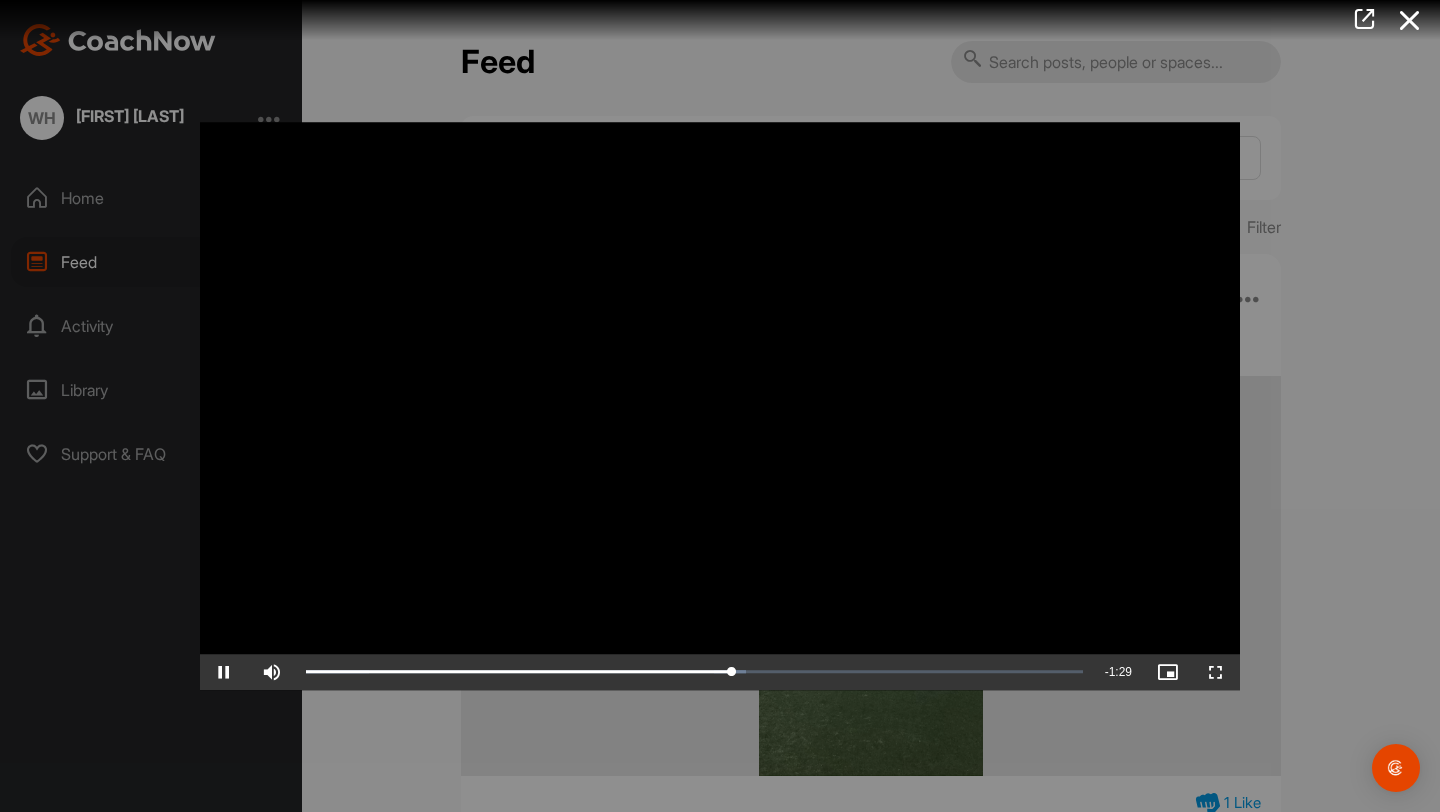 click at bounding box center (720, 406) 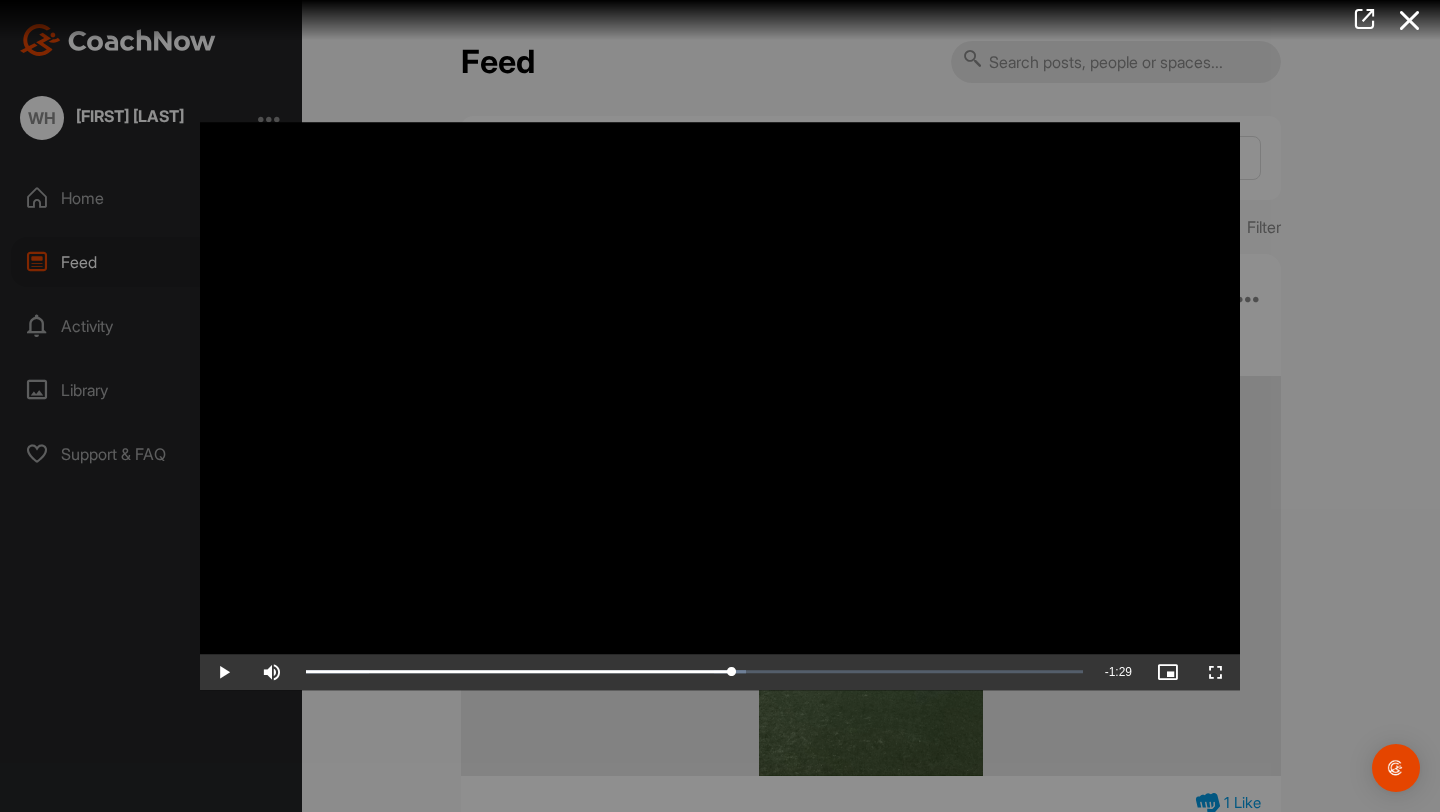 click at bounding box center [720, 406] 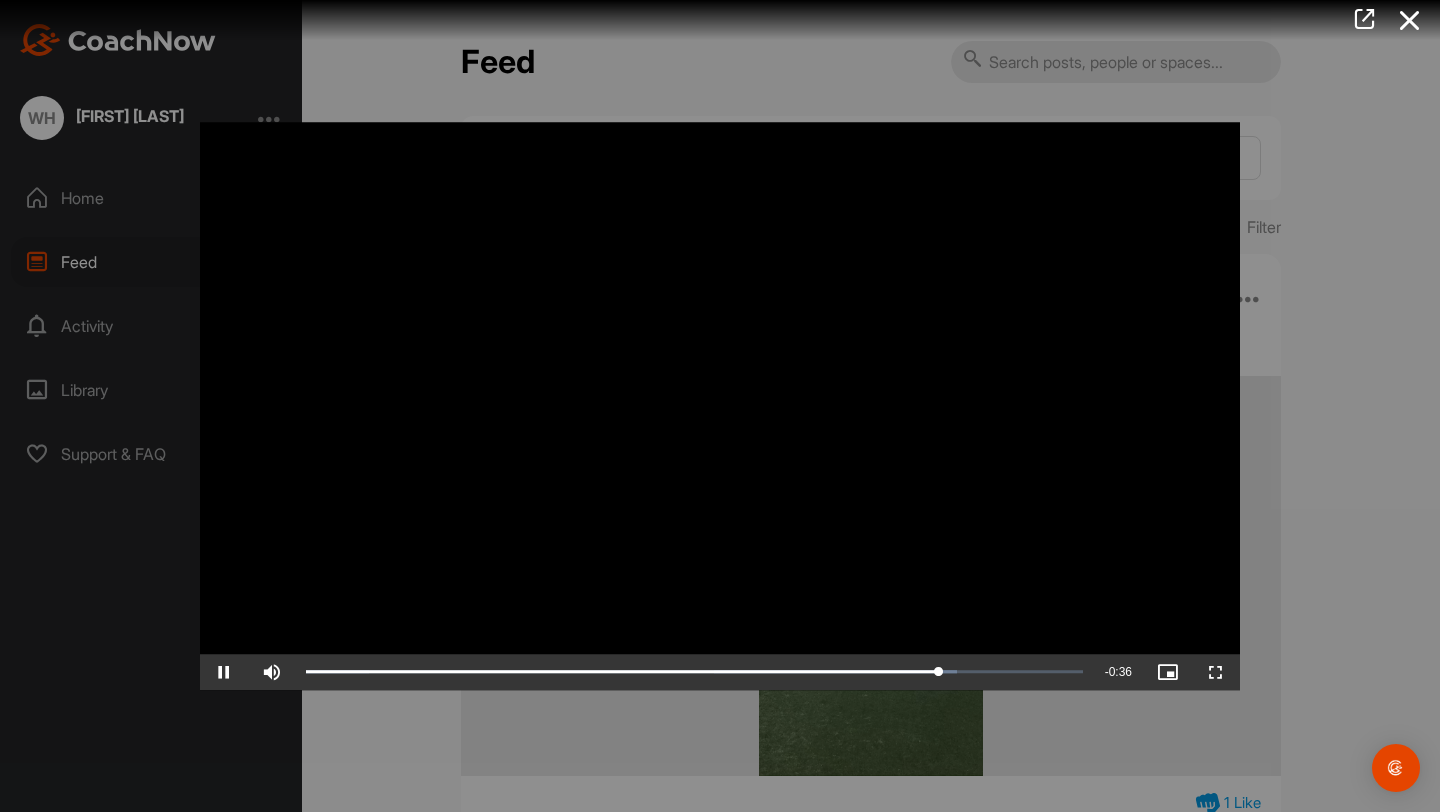 click at bounding box center (720, 406) 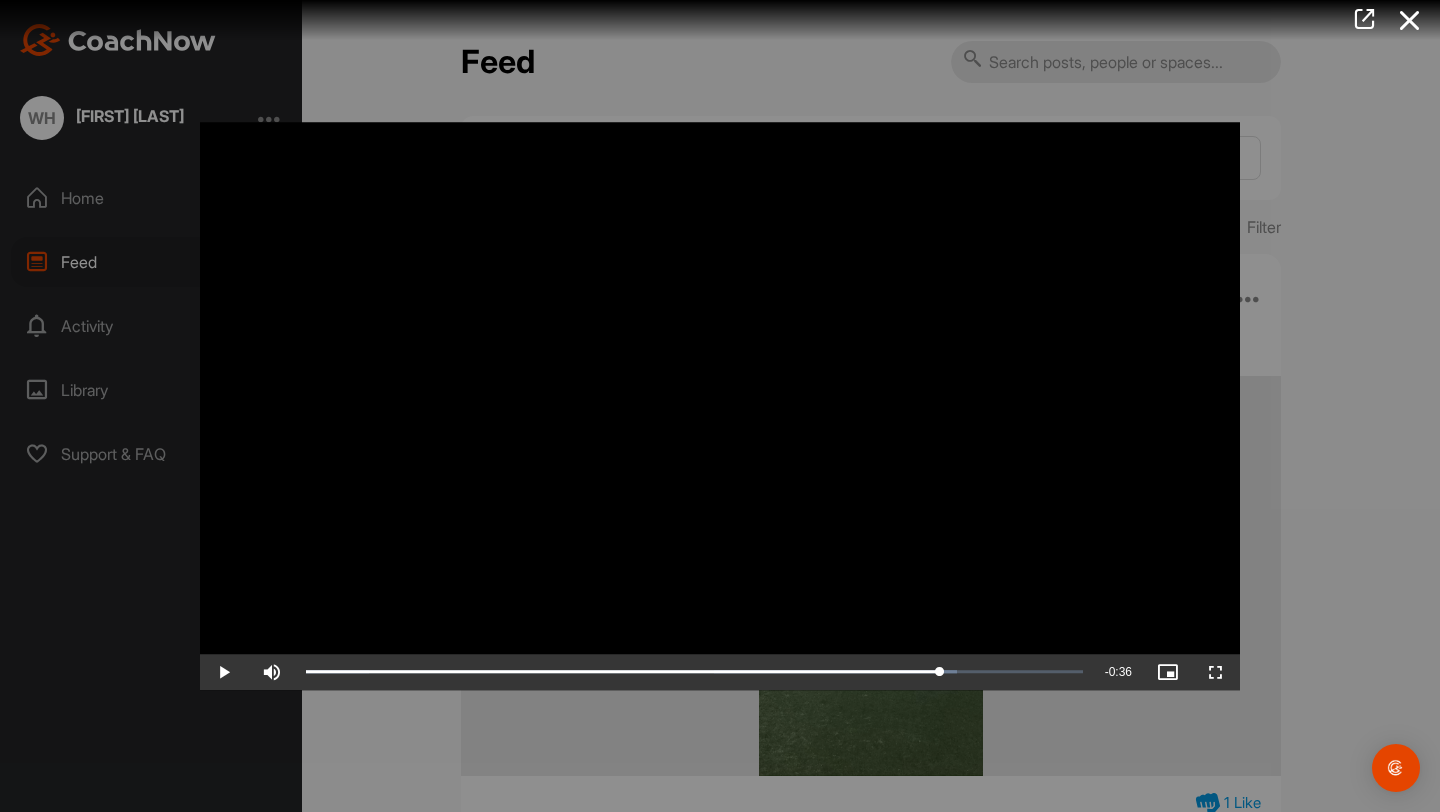 click at bounding box center [720, 406] 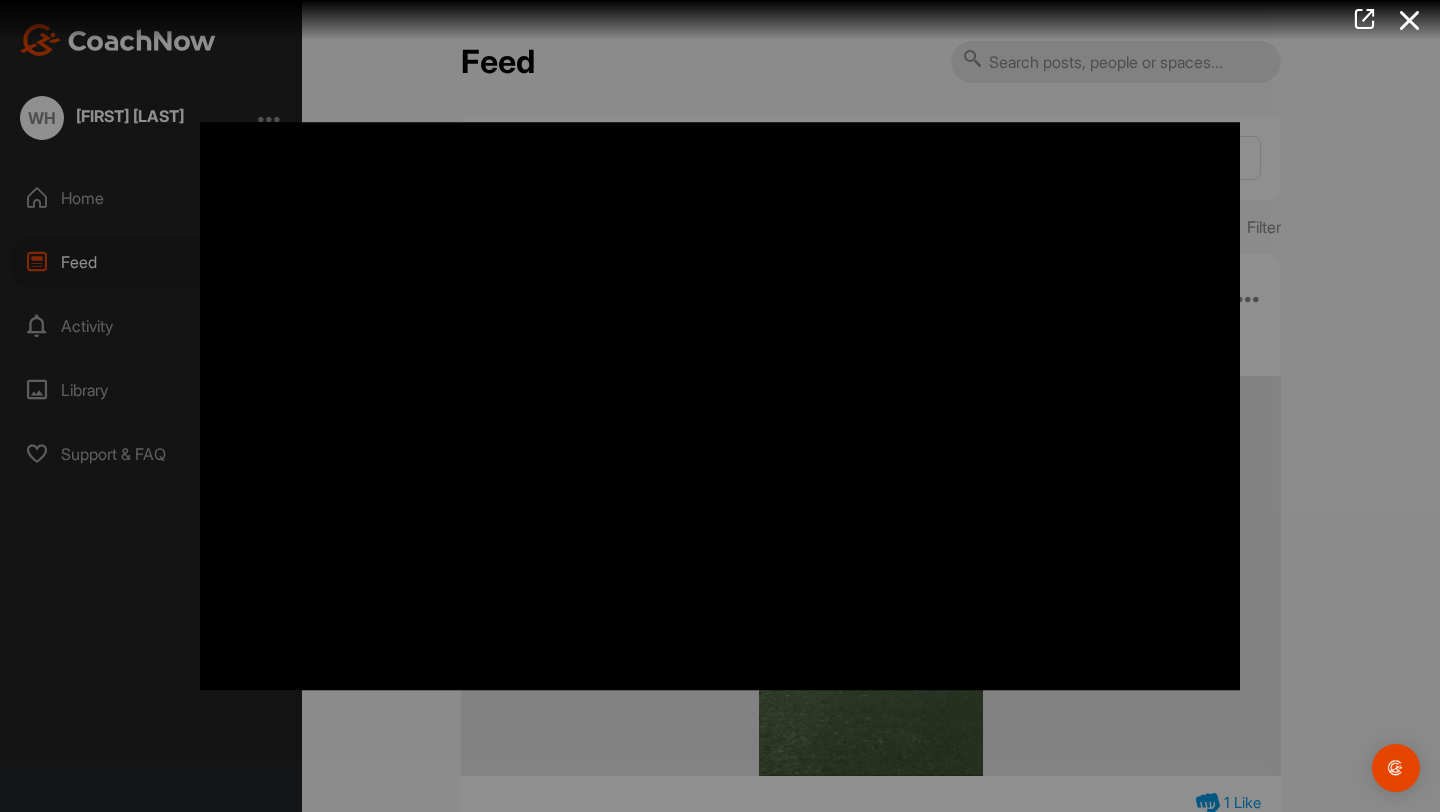 click at bounding box center (720, 406) 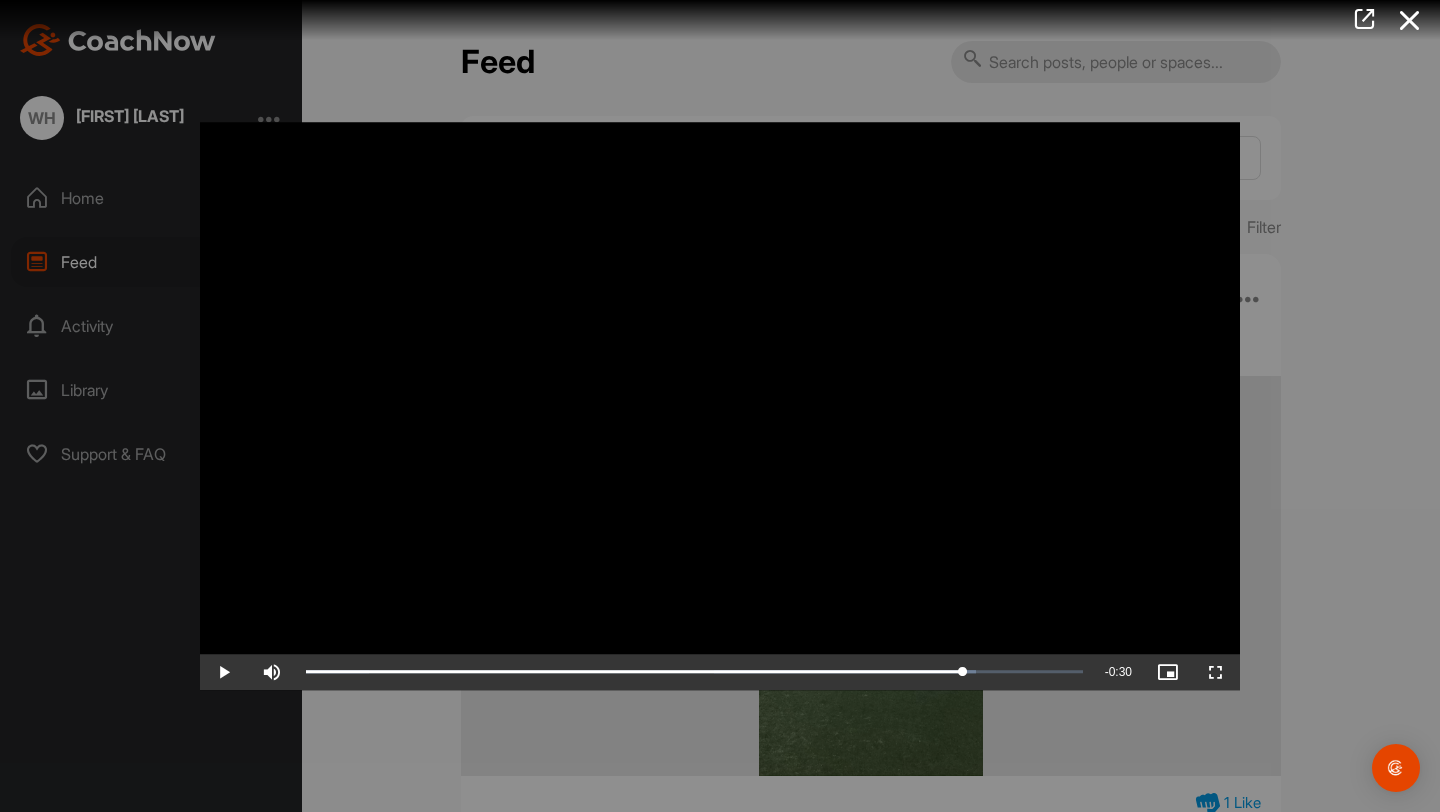 click at bounding box center [720, 406] 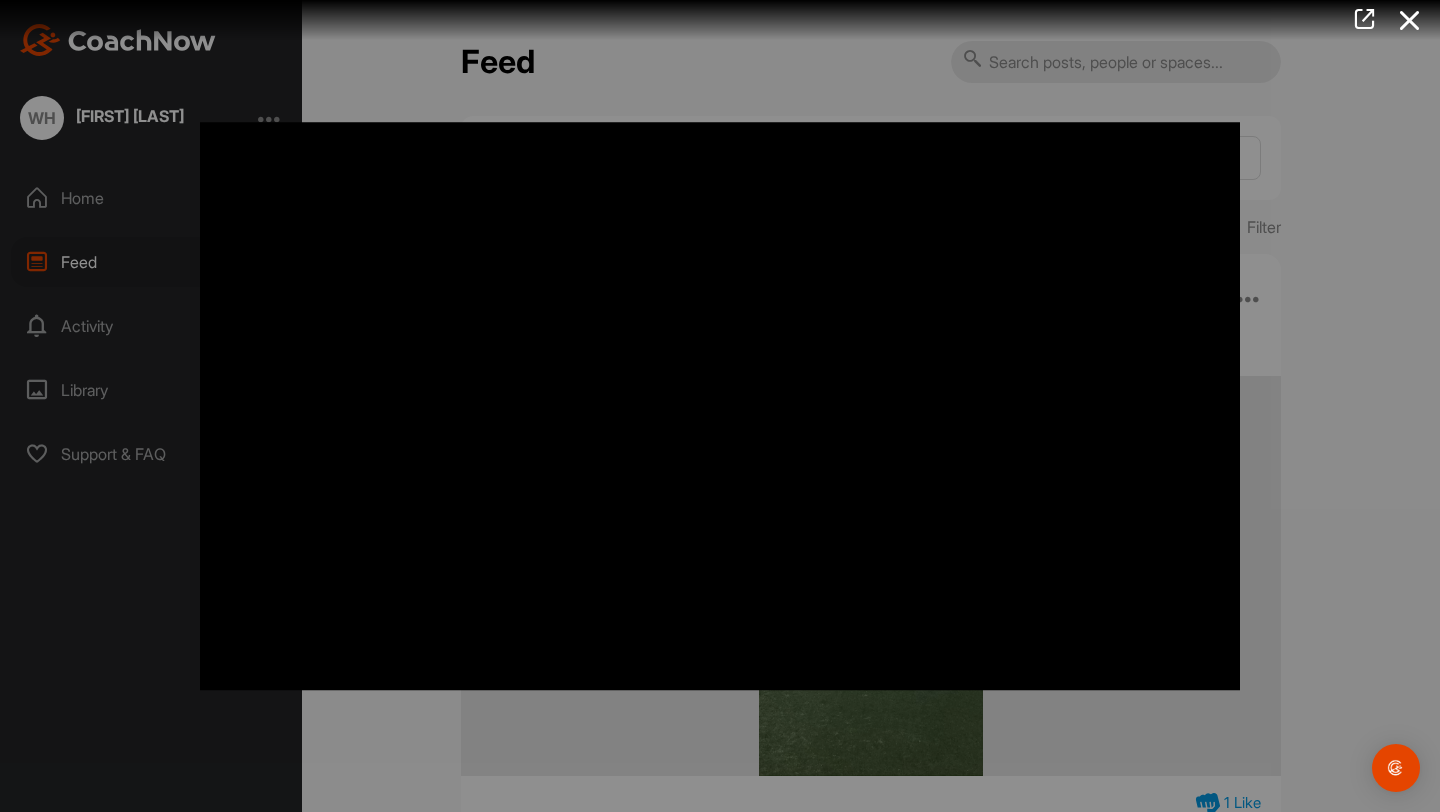 click at bounding box center [720, 406] 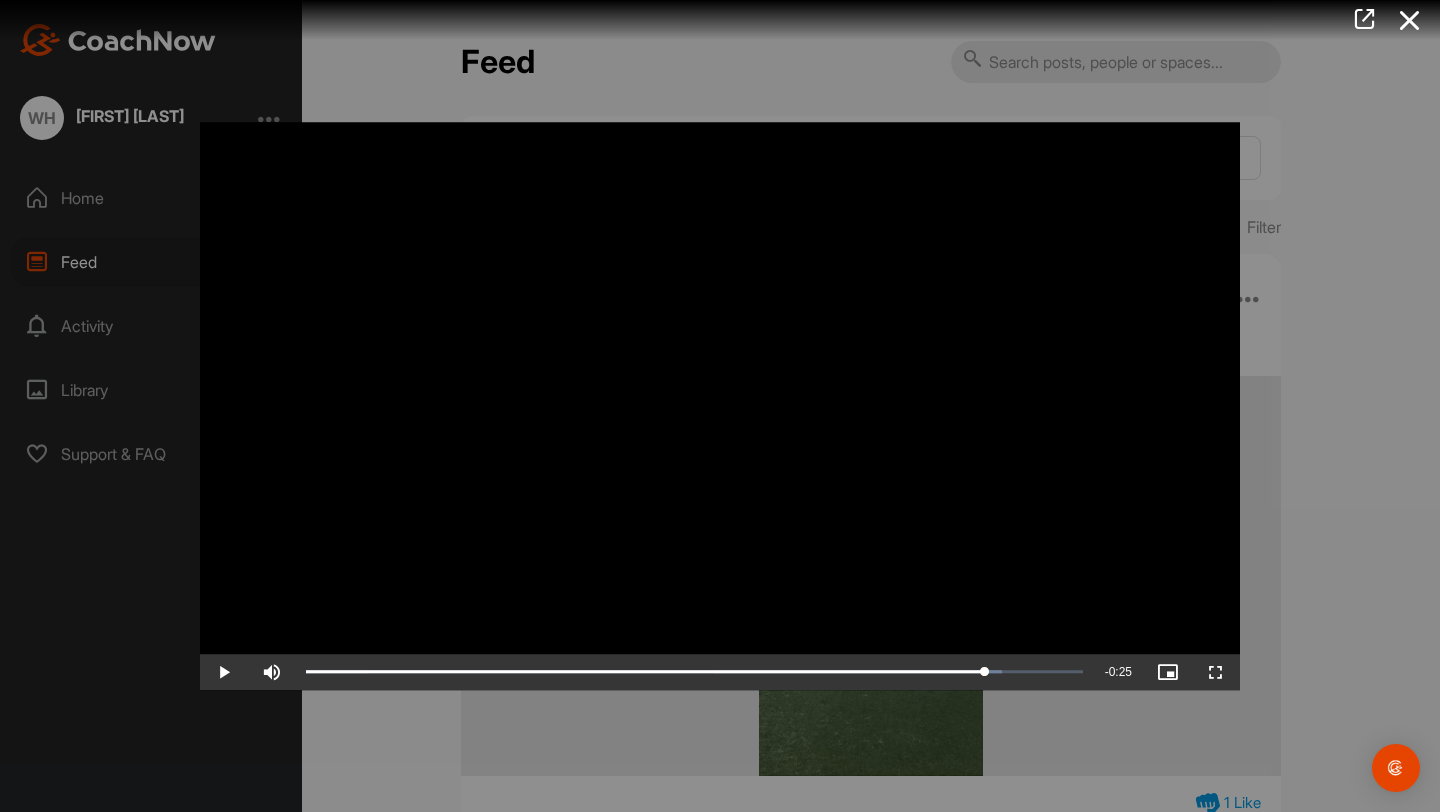 click at bounding box center (720, 406) 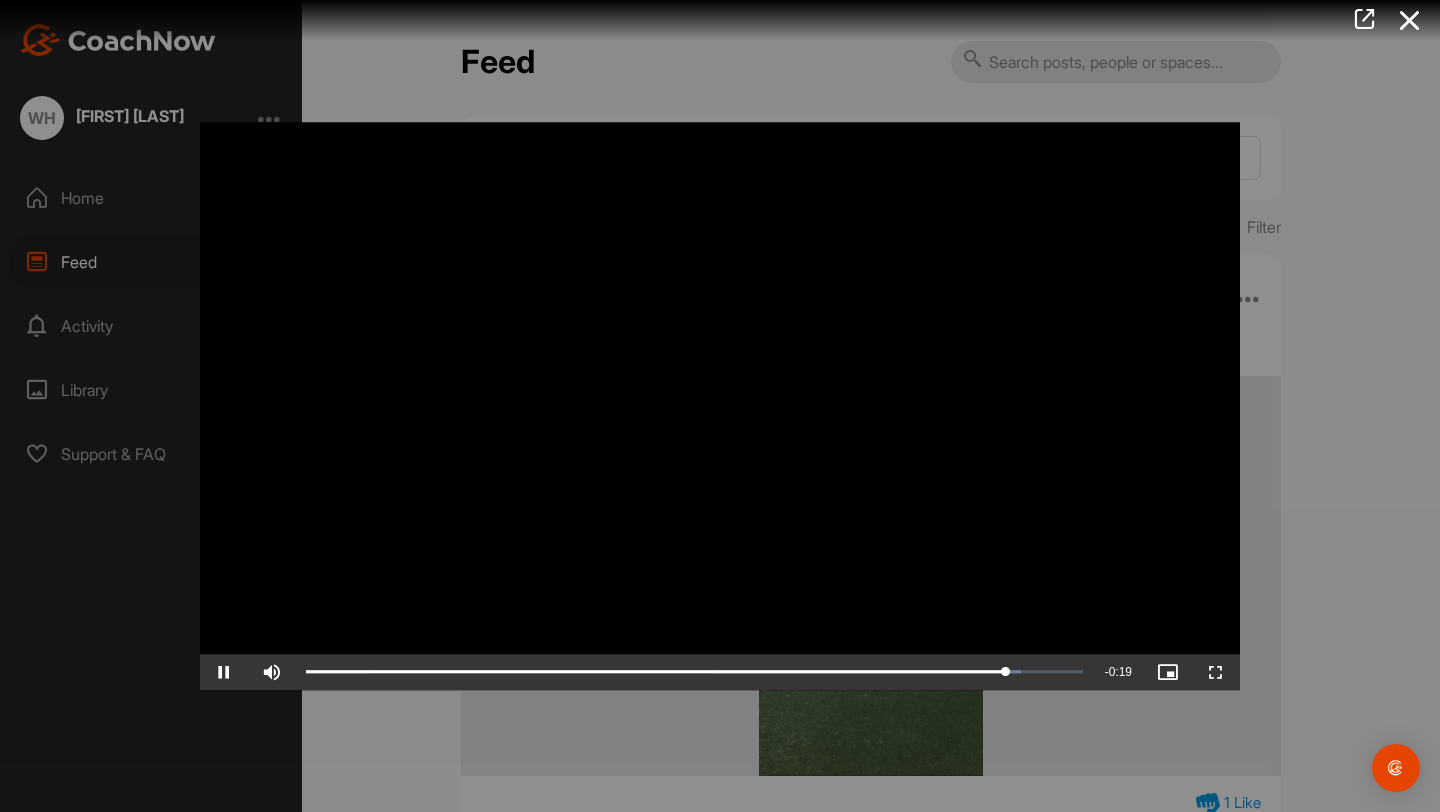 click at bounding box center (720, 406) 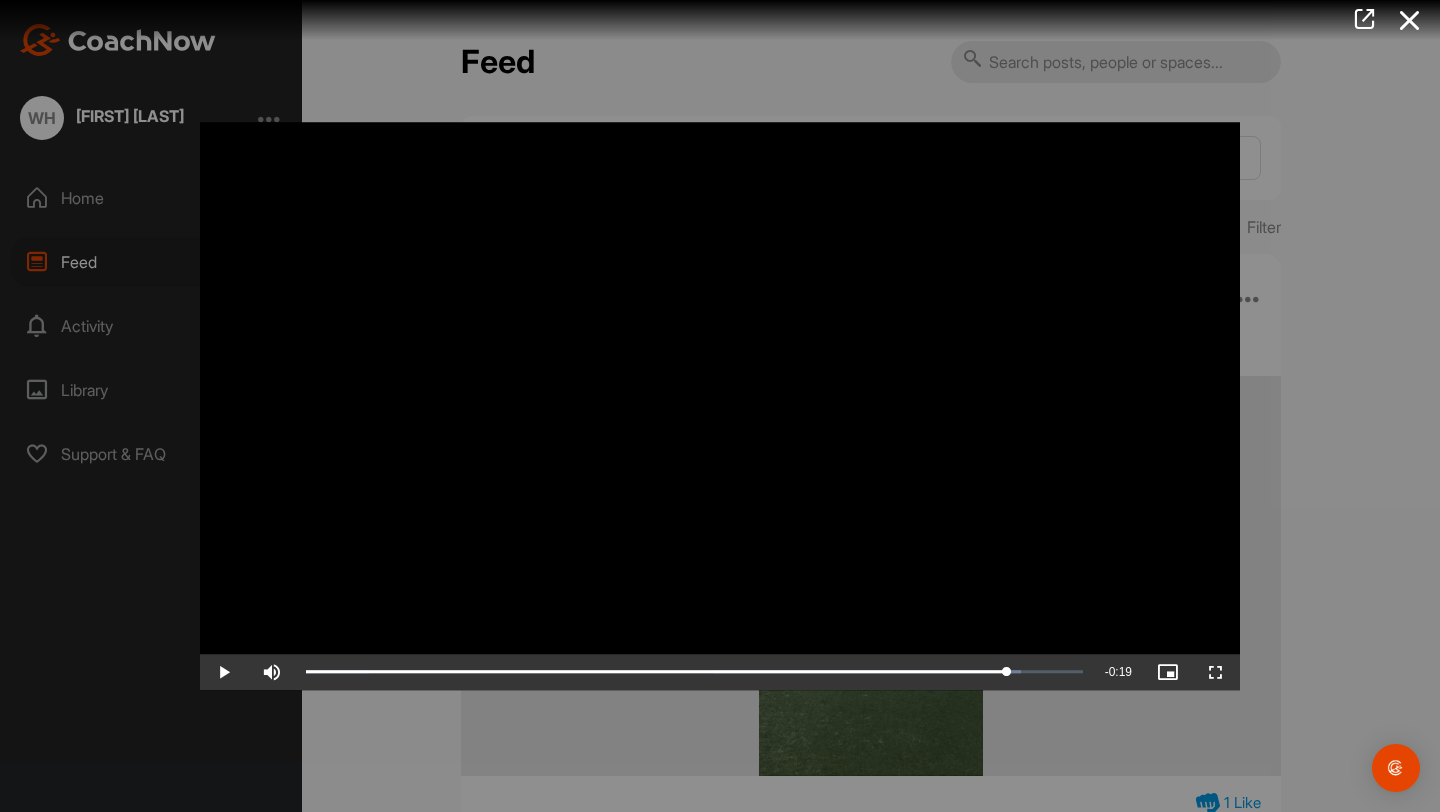 click at bounding box center (720, 406) 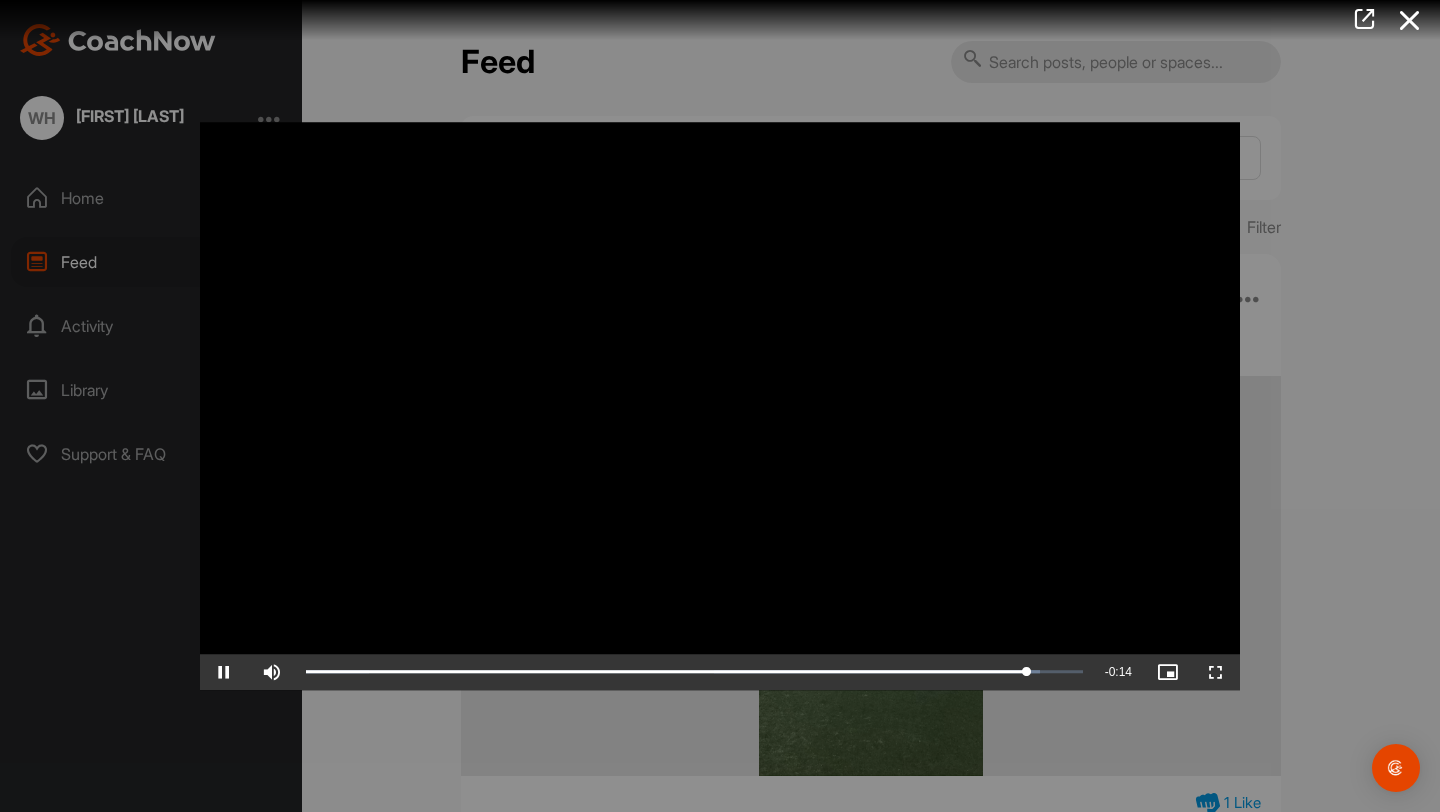 click at bounding box center (720, 406) 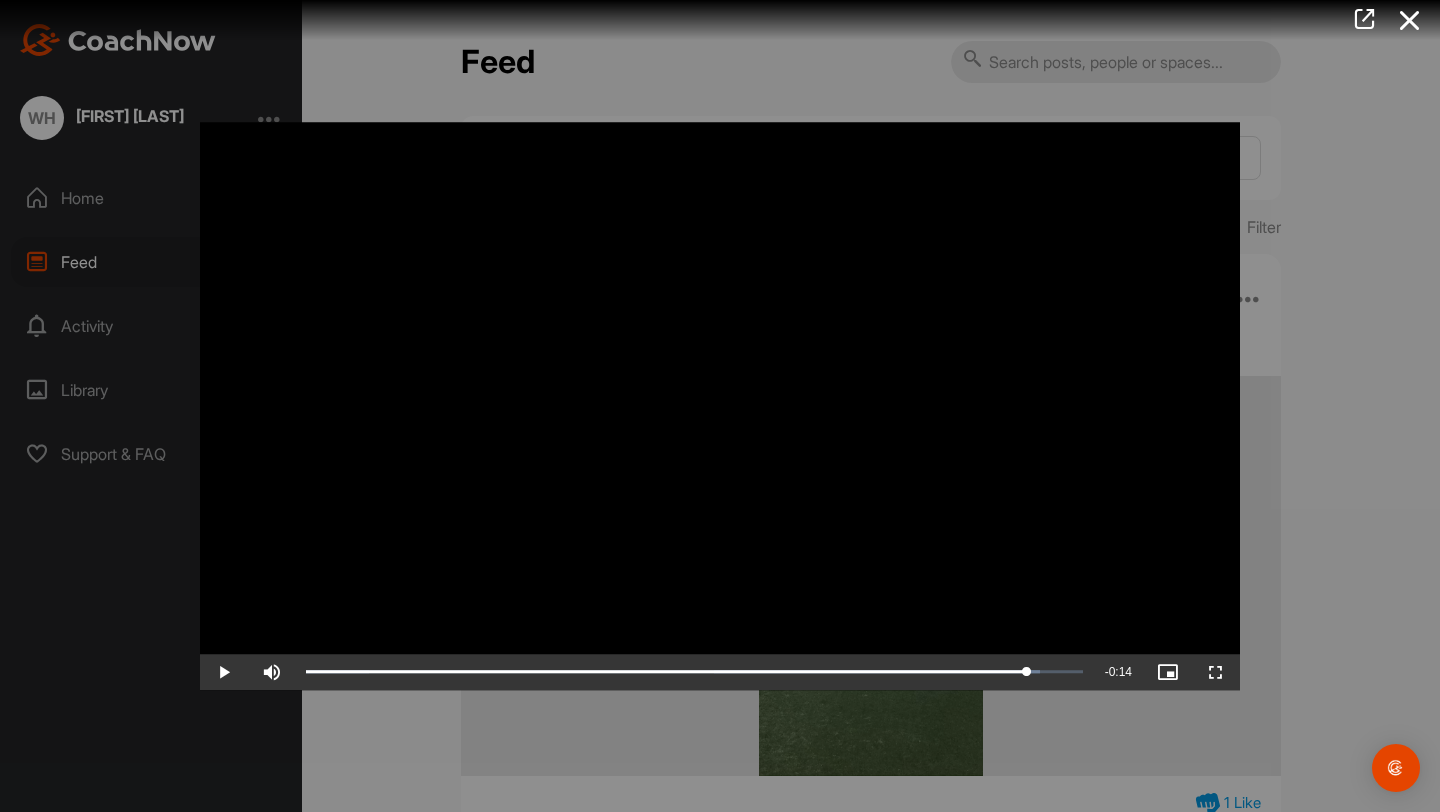 click at bounding box center [720, 406] 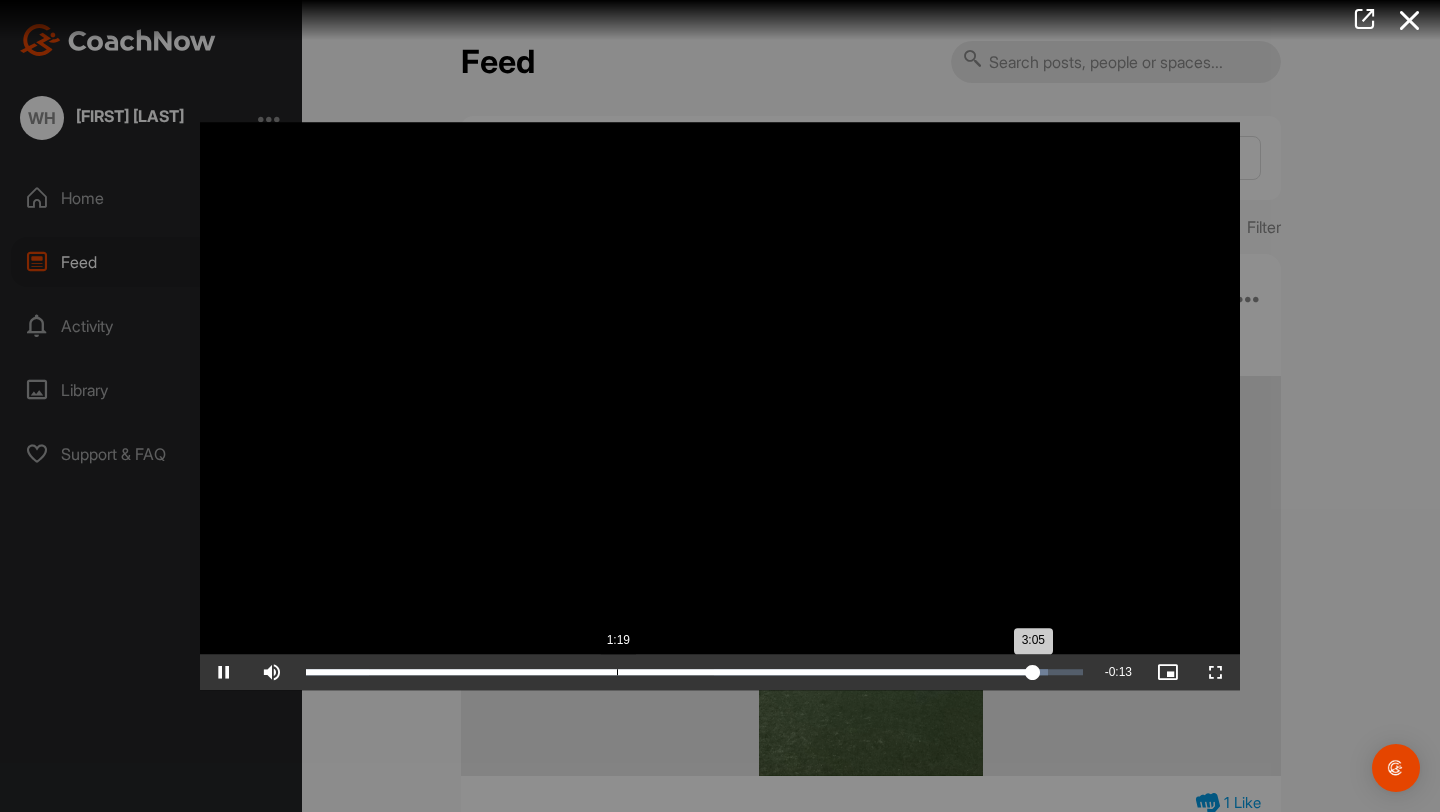click on "Loaded :  95.54% 1:19 3:05" at bounding box center (694, 672) 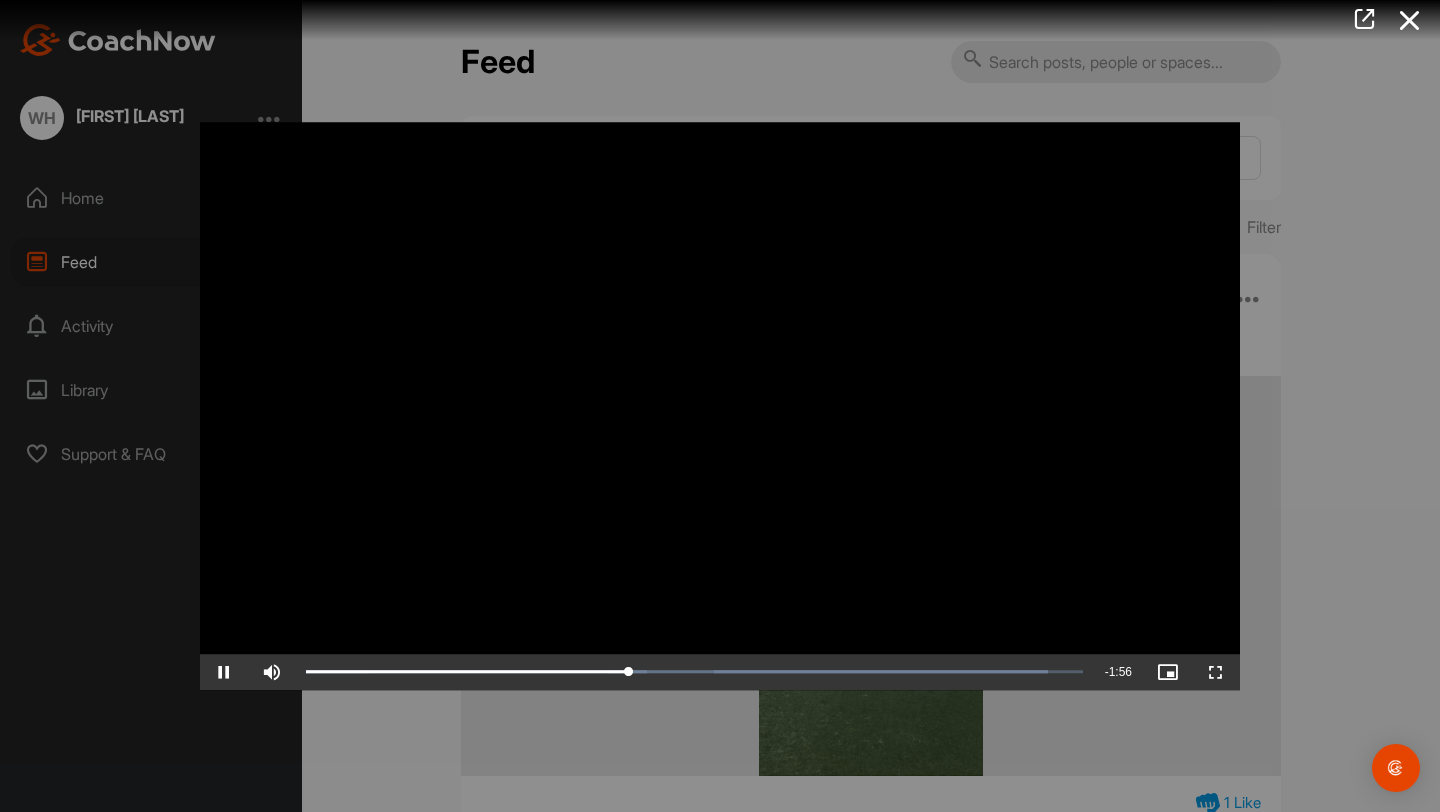 click at bounding box center [720, 406] 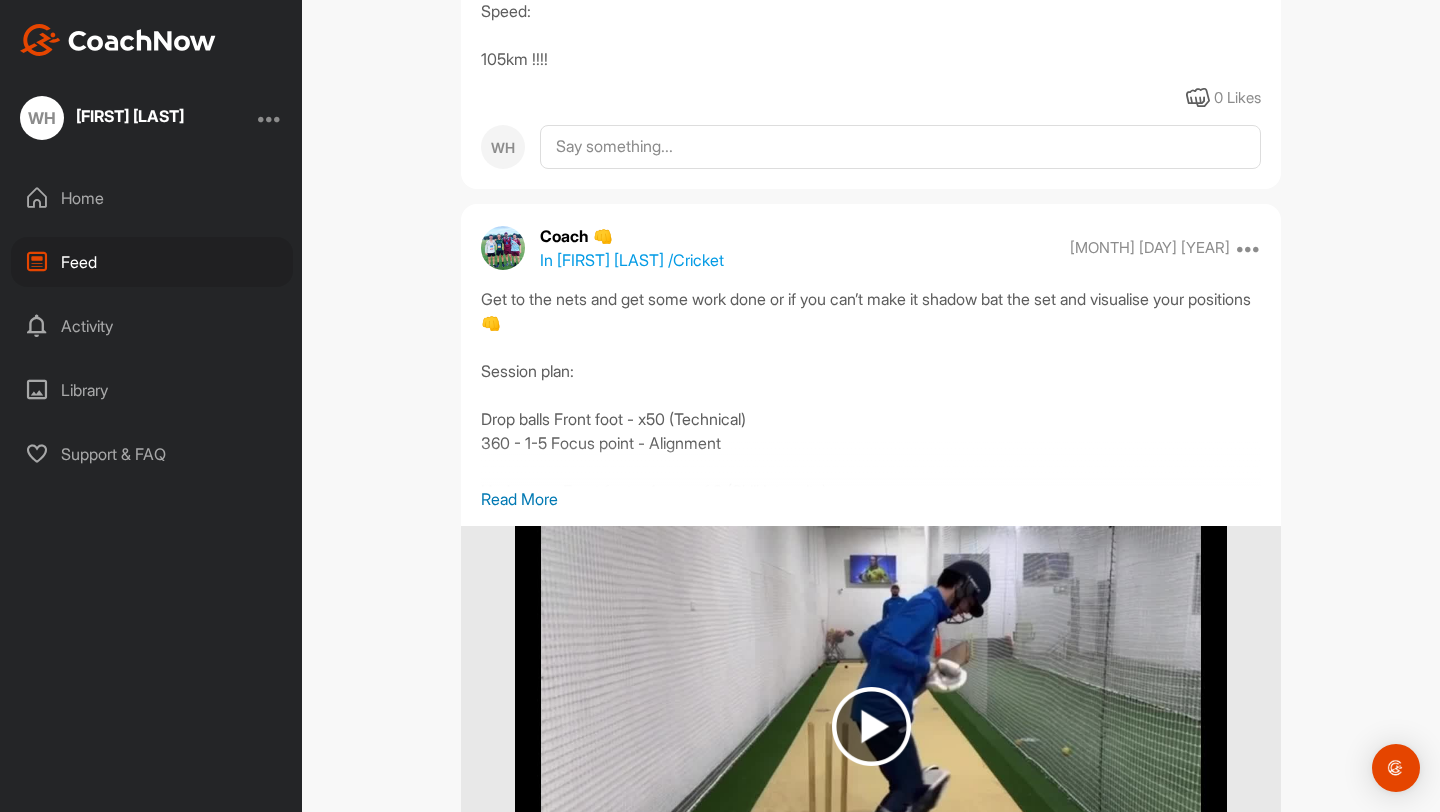 scroll, scrollTop: 16915, scrollLeft: 0, axis: vertical 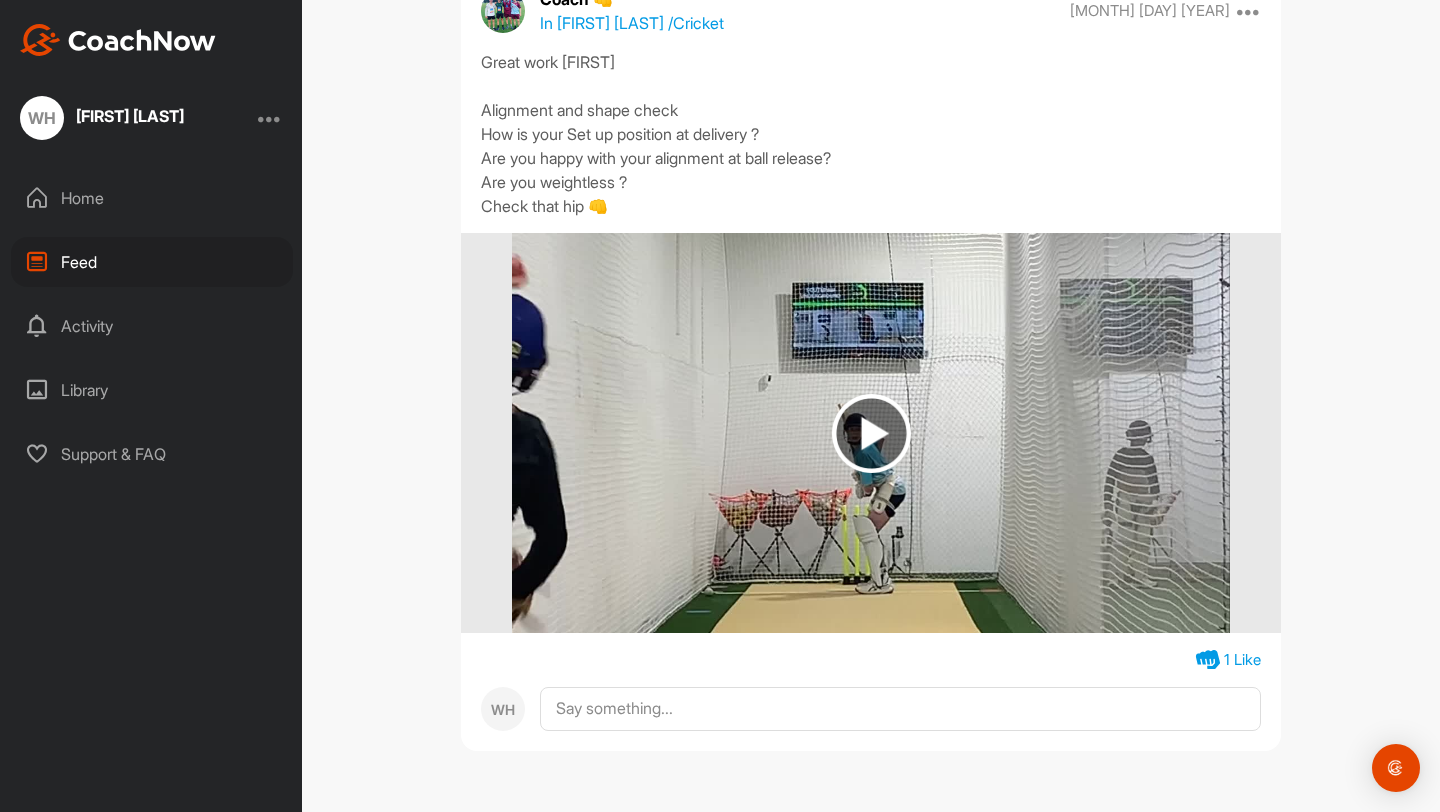 click at bounding box center (870, 433) 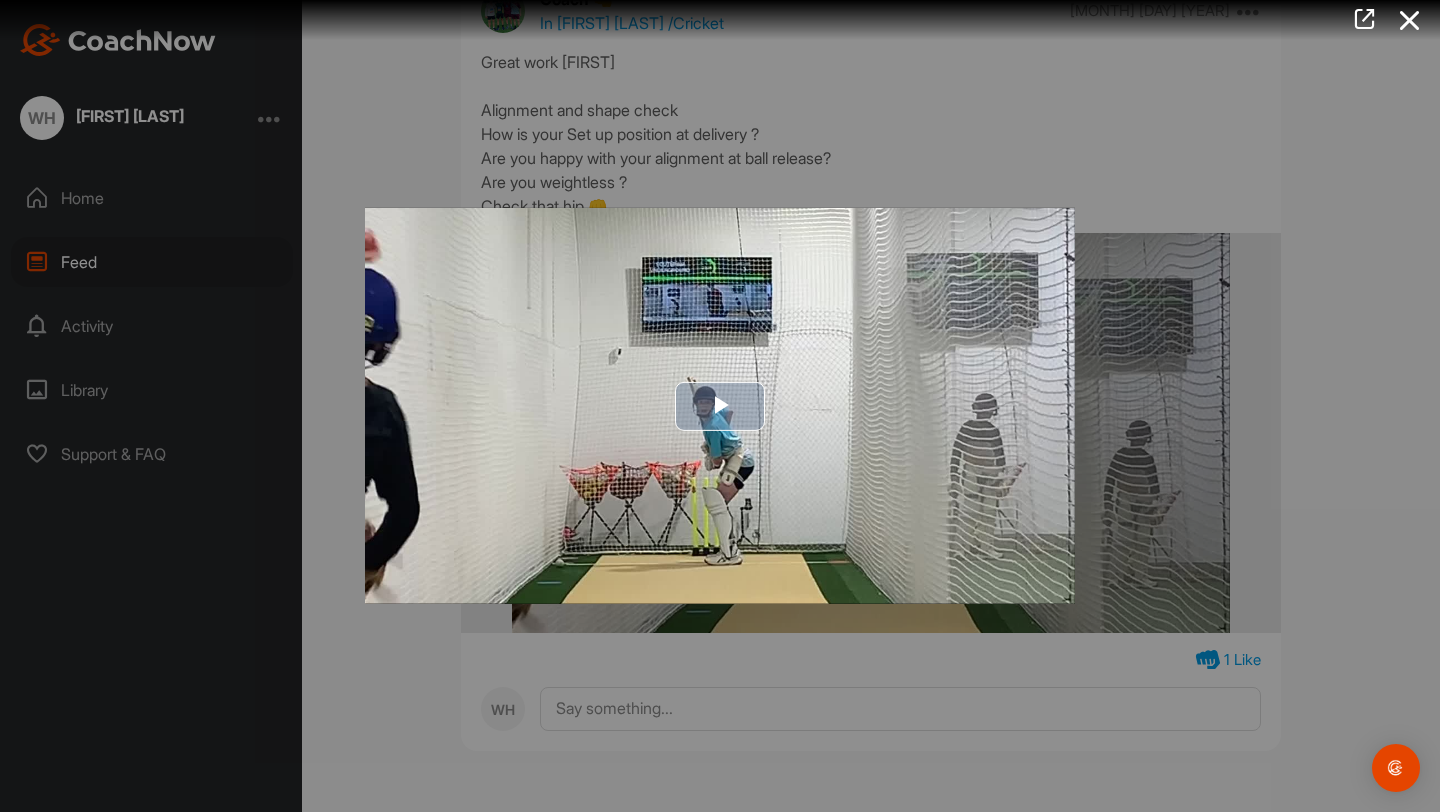 click at bounding box center [720, 406] 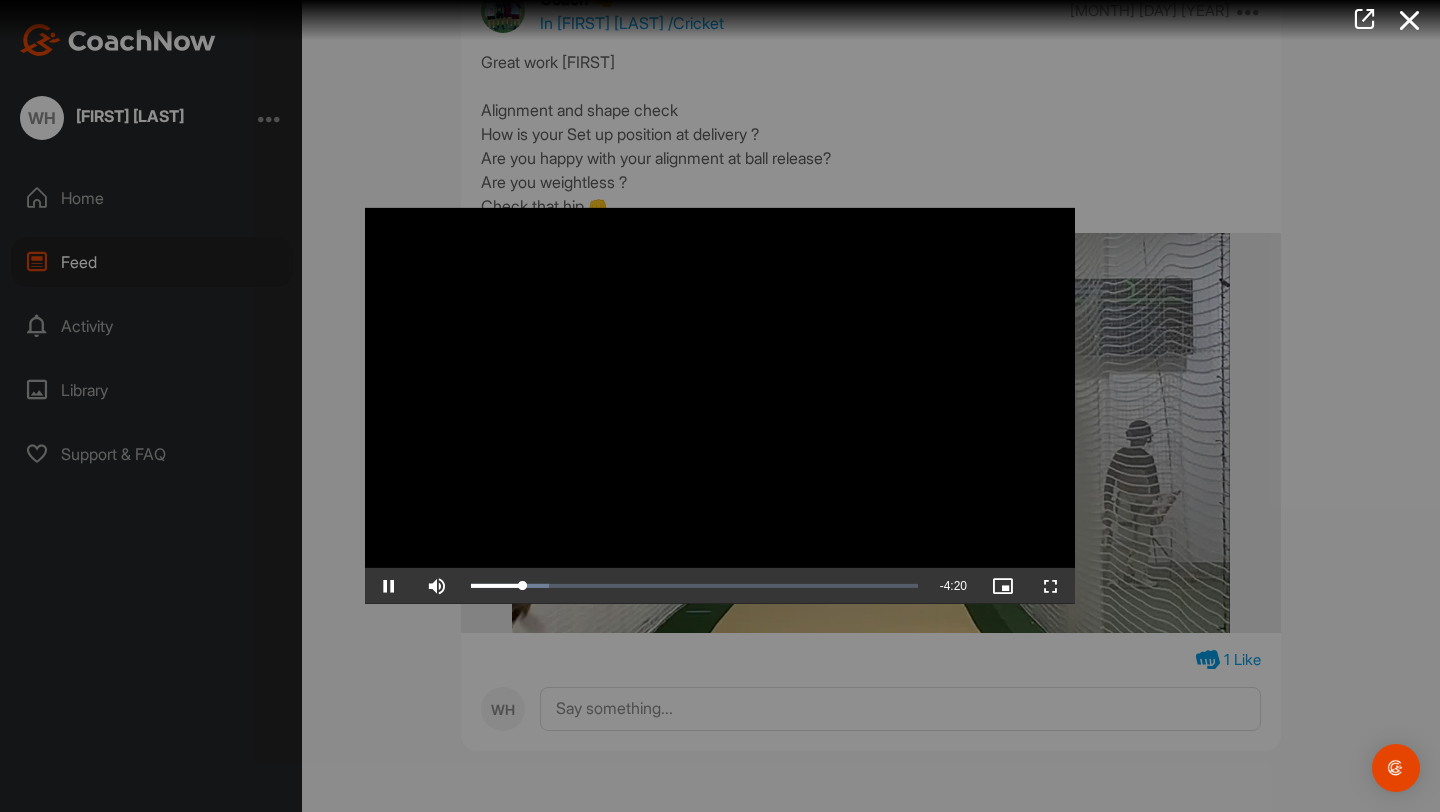 click at bounding box center [720, 406] 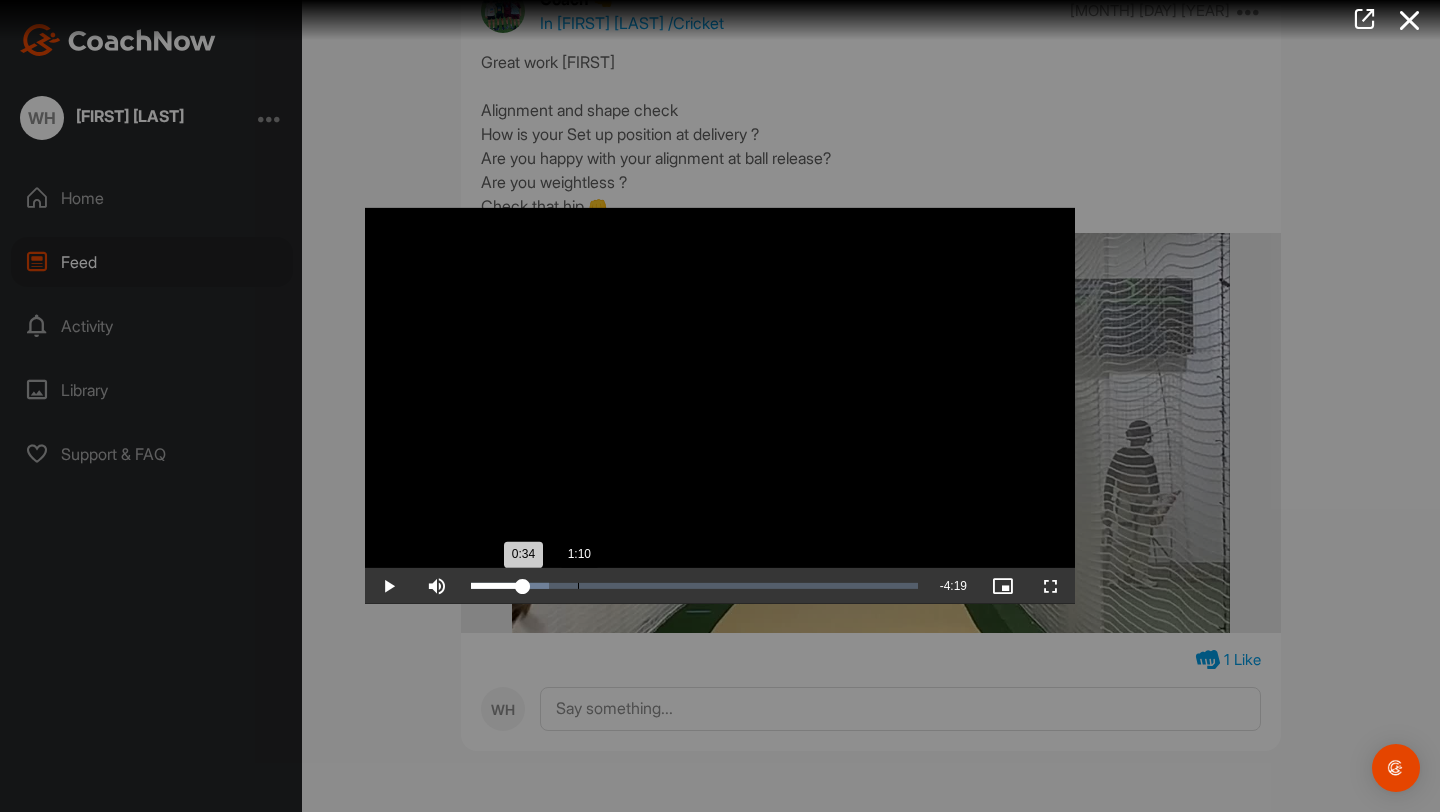 click on "1:10" at bounding box center (578, 586) 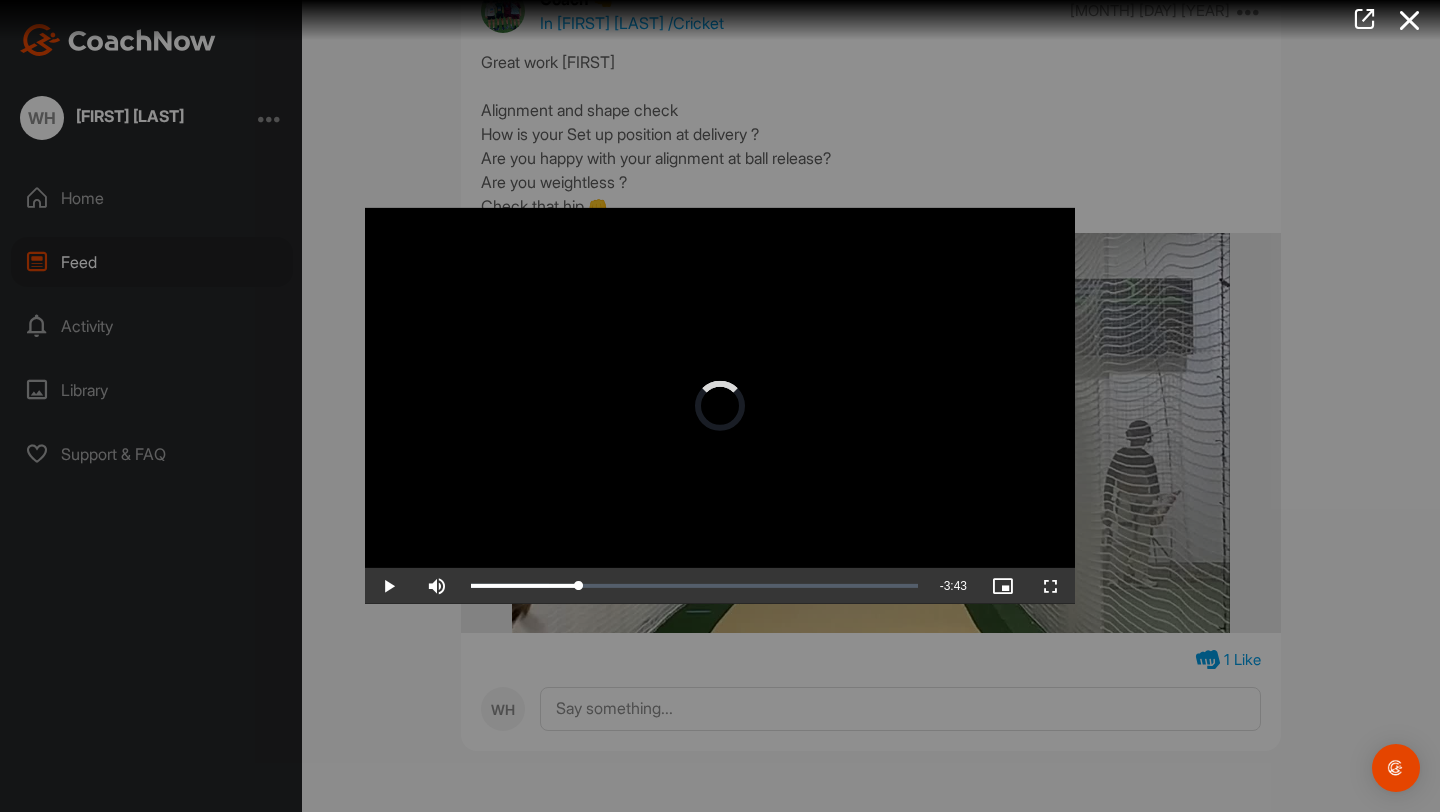 click at bounding box center (720, 406) 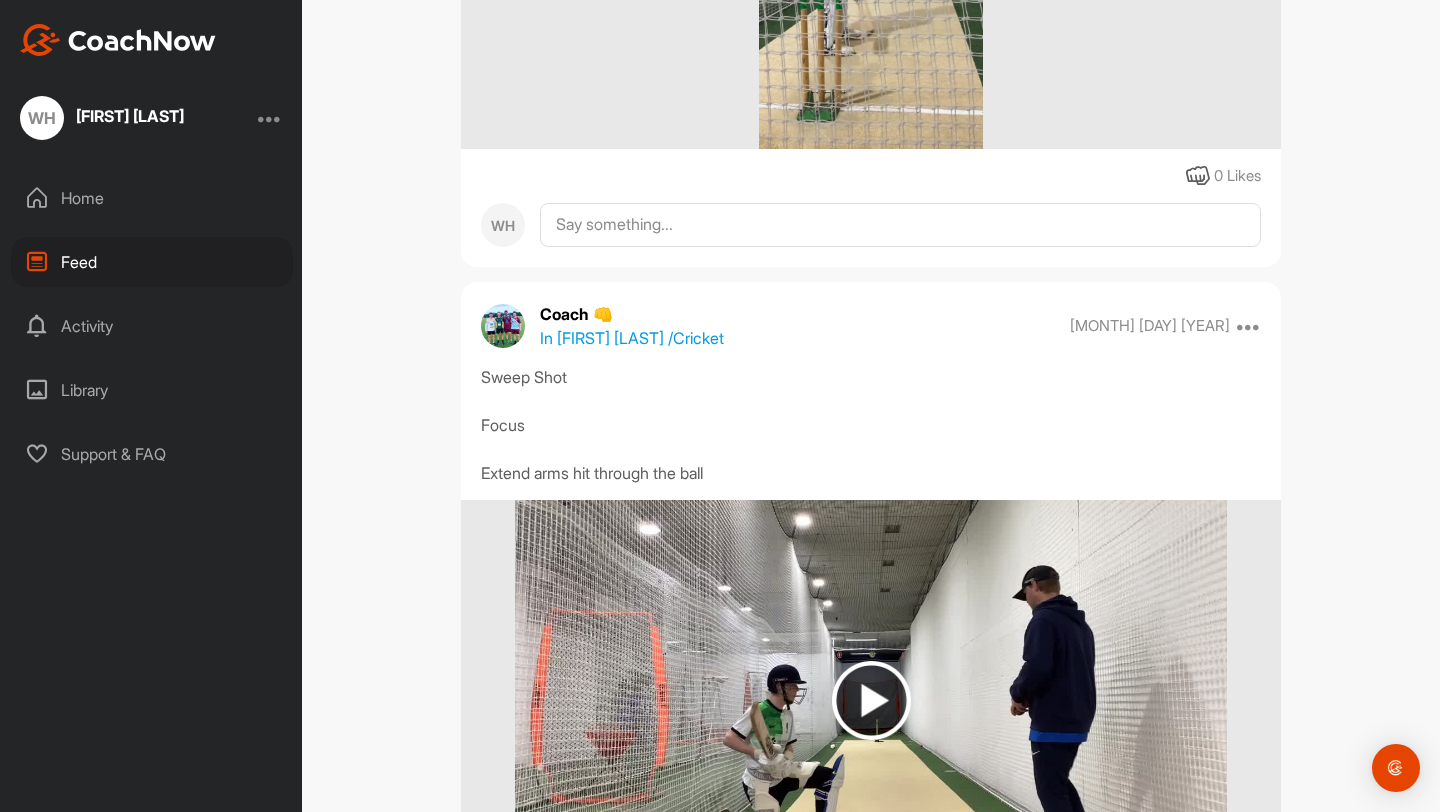 scroll, scrollTop: 4872, scrollLeft: 0, axis: vertical 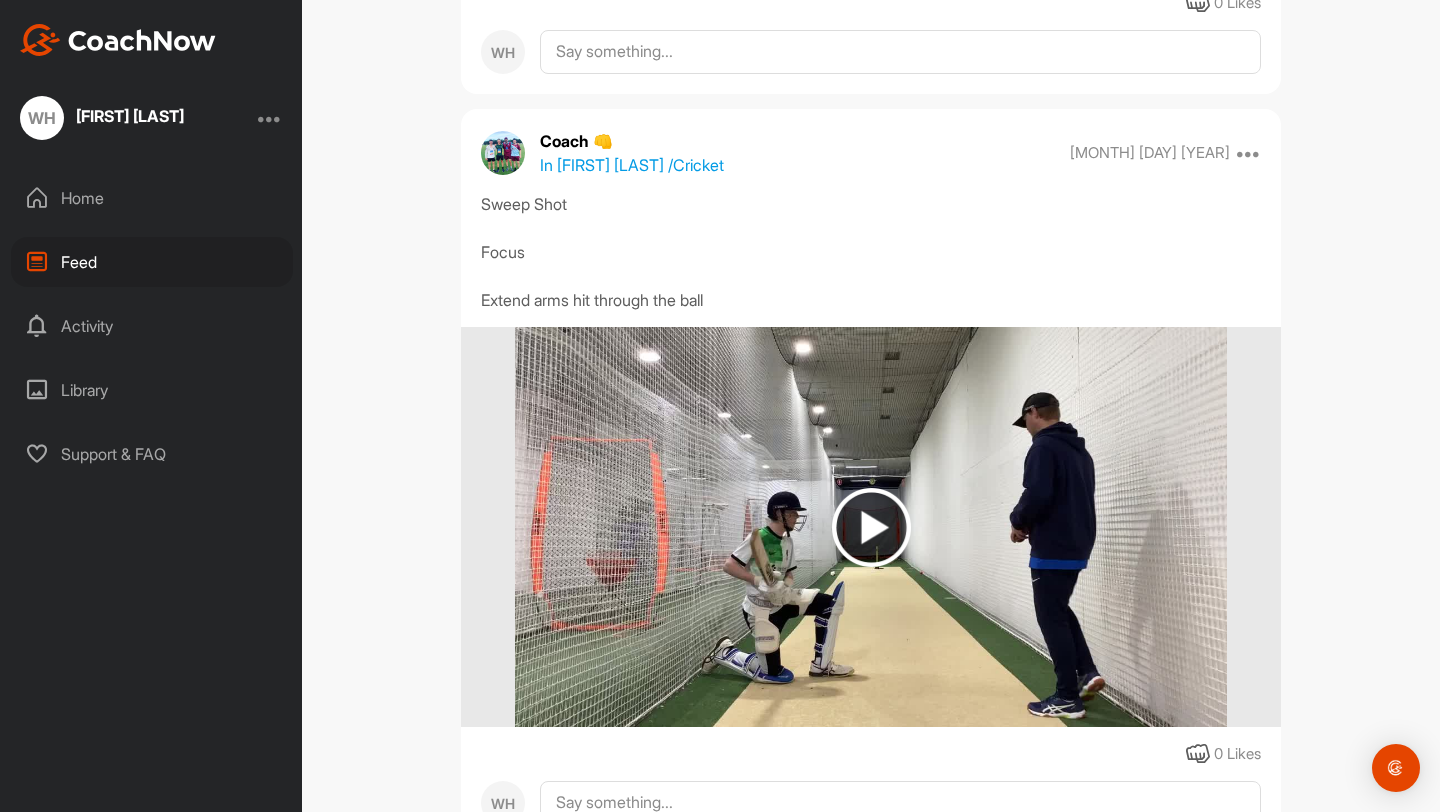 click at bounding box center (871, 527) 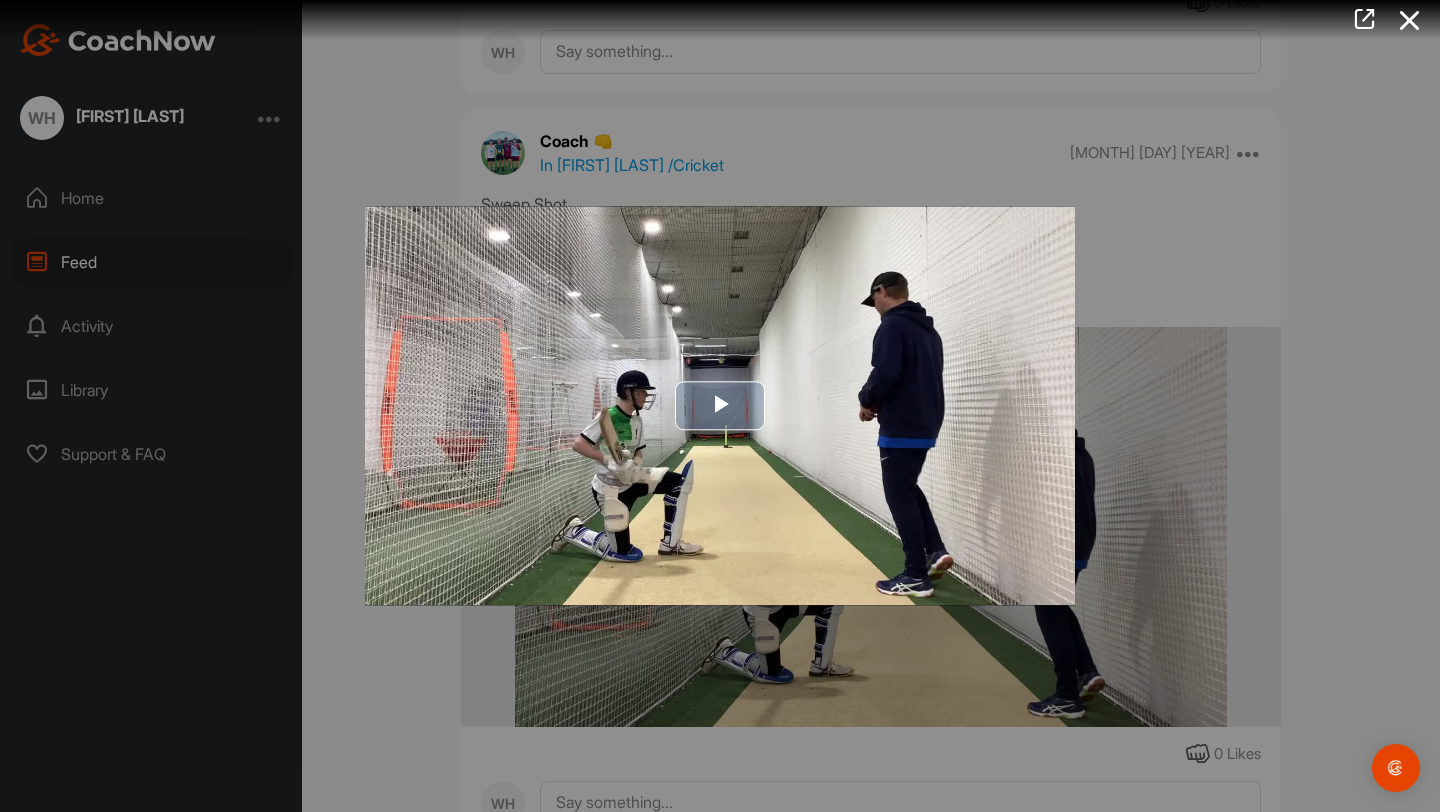click at bounding box center [720, 405] 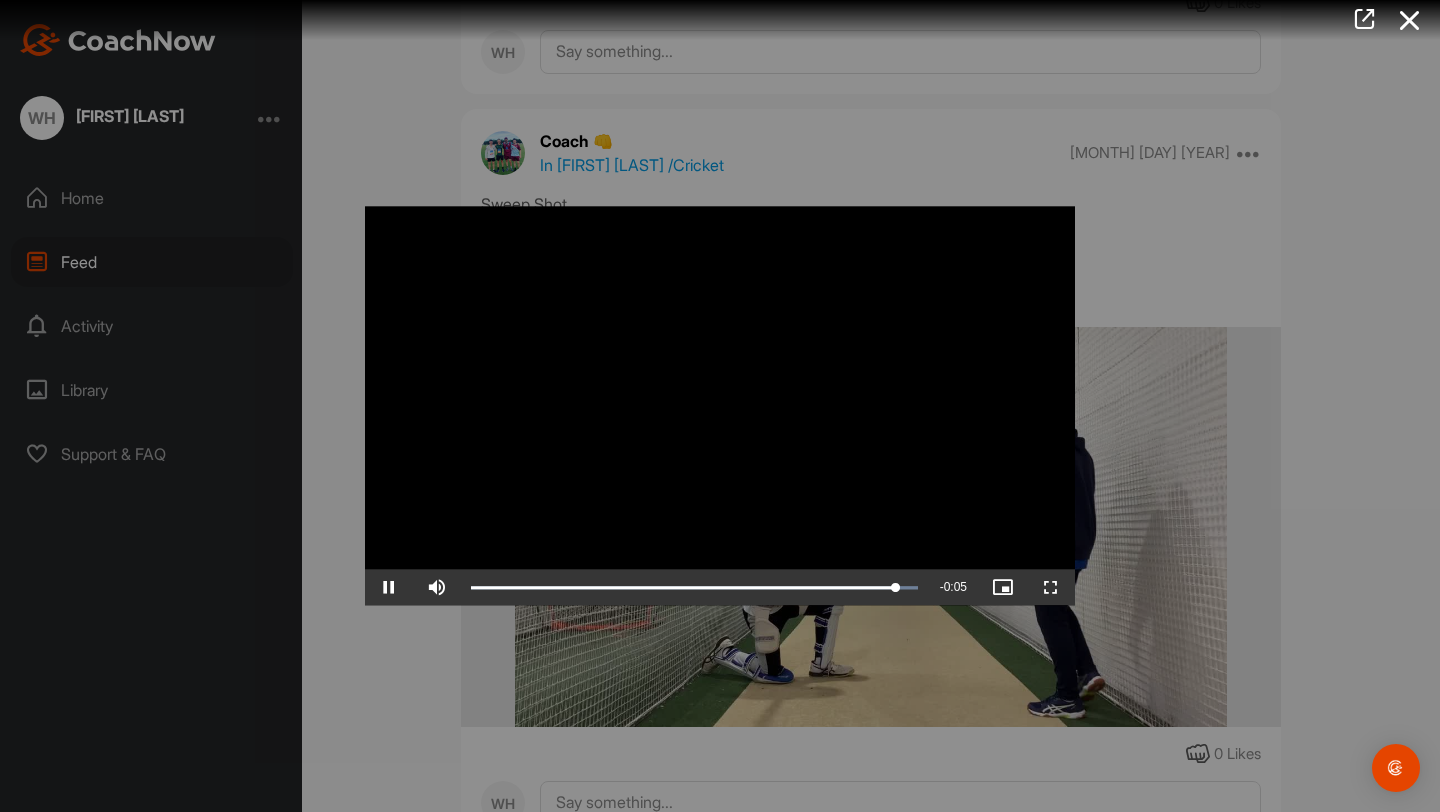 click at bounding box center (720, 406) 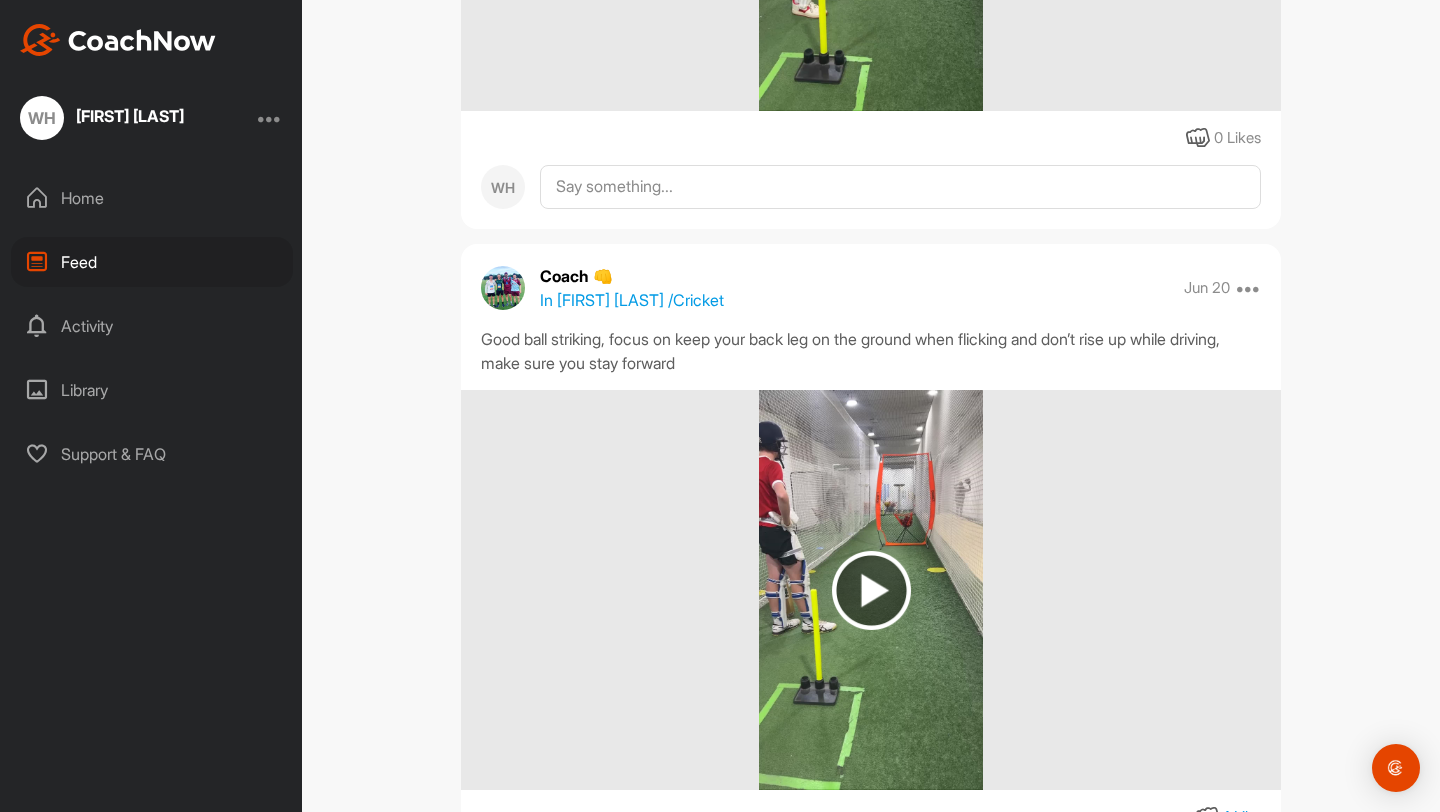 scroll, scrollTop: 2181, scrollLeft: 0, axis: vertical 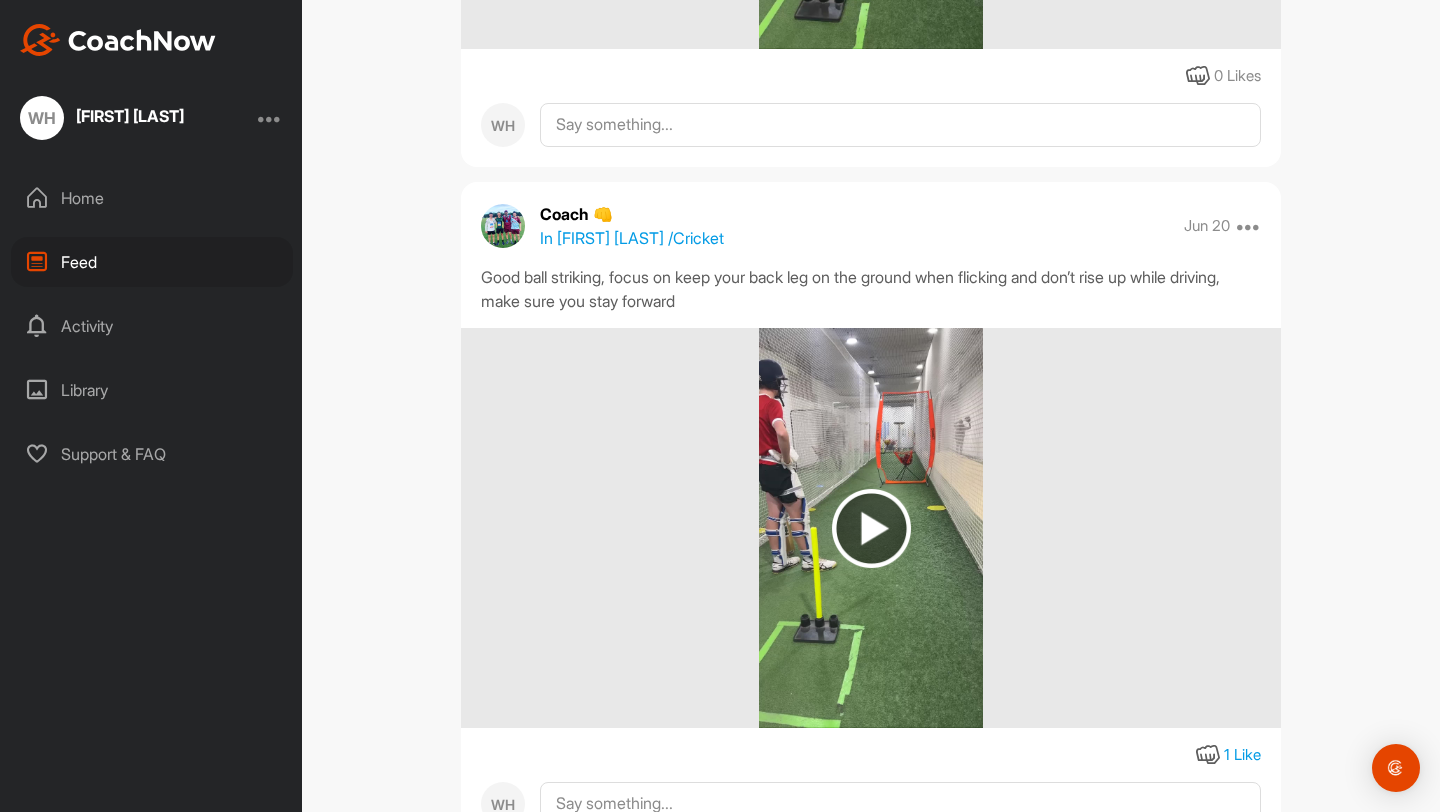 click at bounding box center (871, 528) 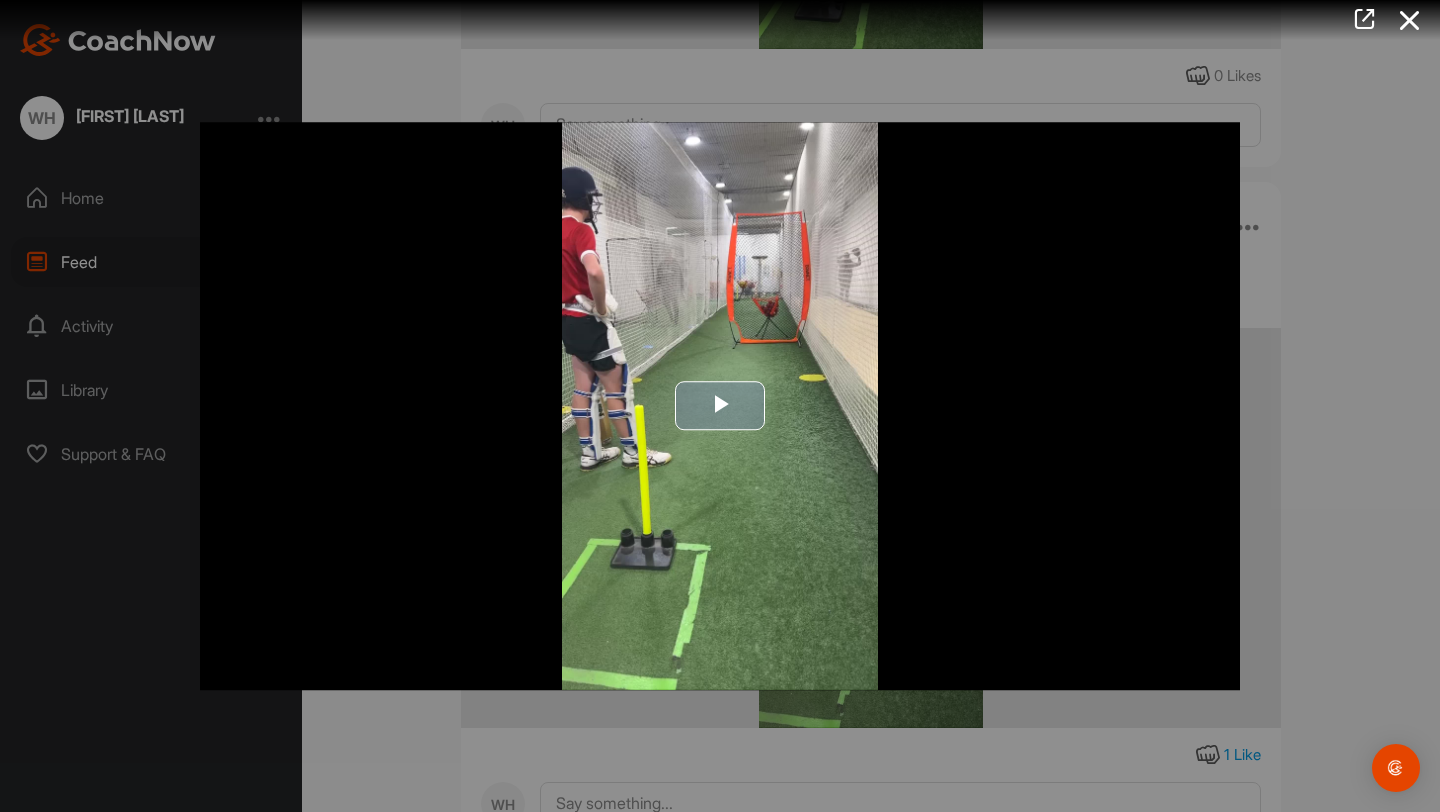 click at bounding box center [720, 406] 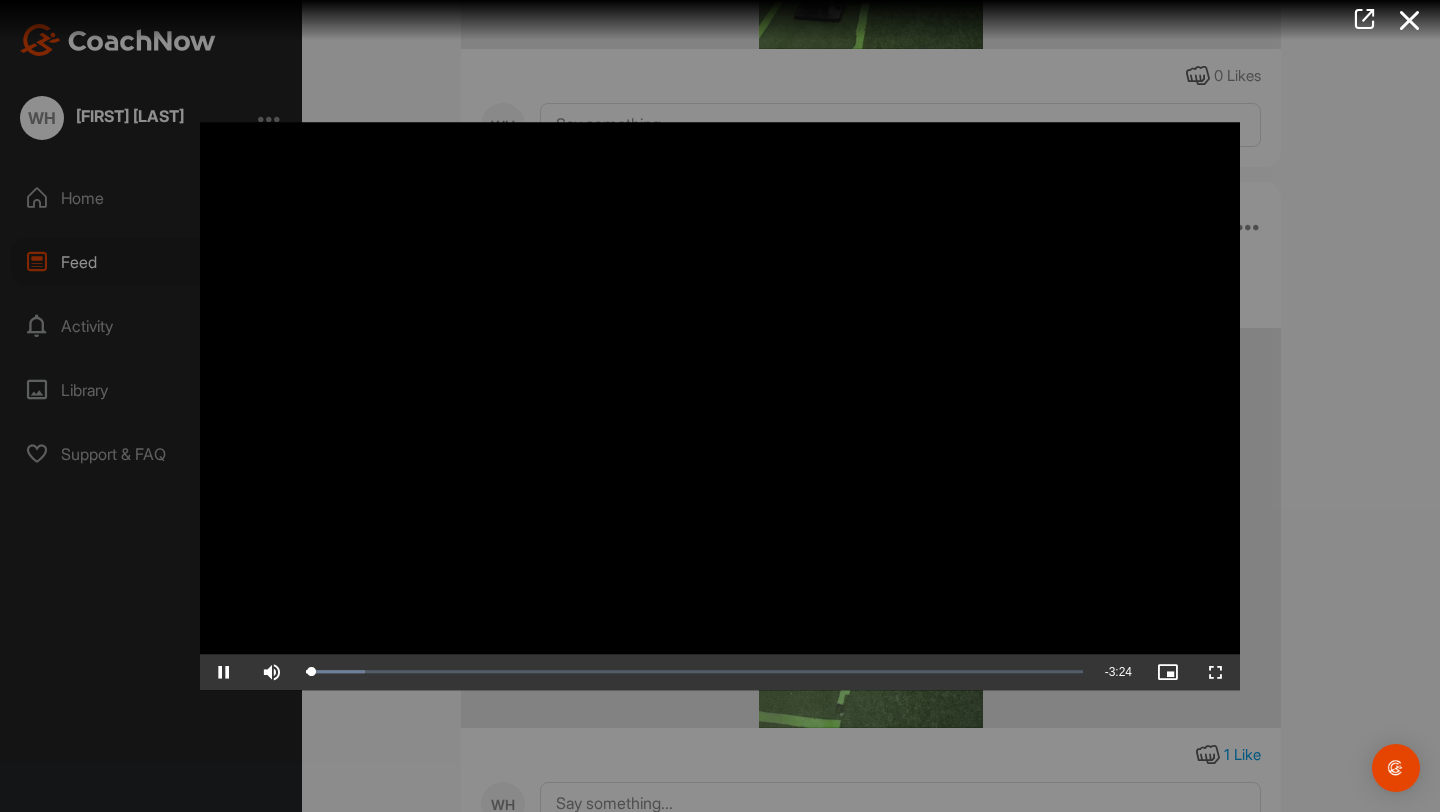 click at bounding box center [720, 406] 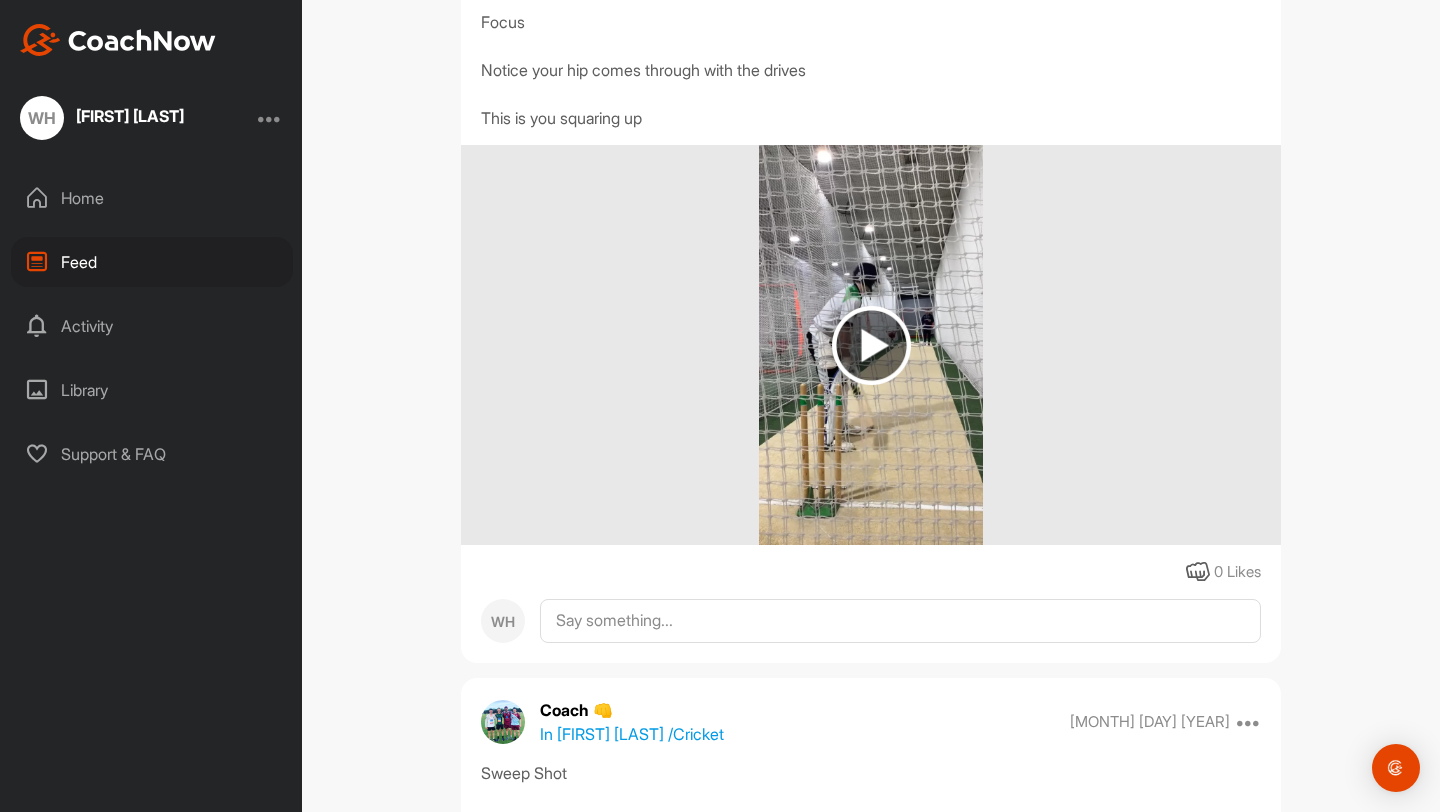 scroll, scrollTop: 4204, scrollLeft: 0, axis: vertical 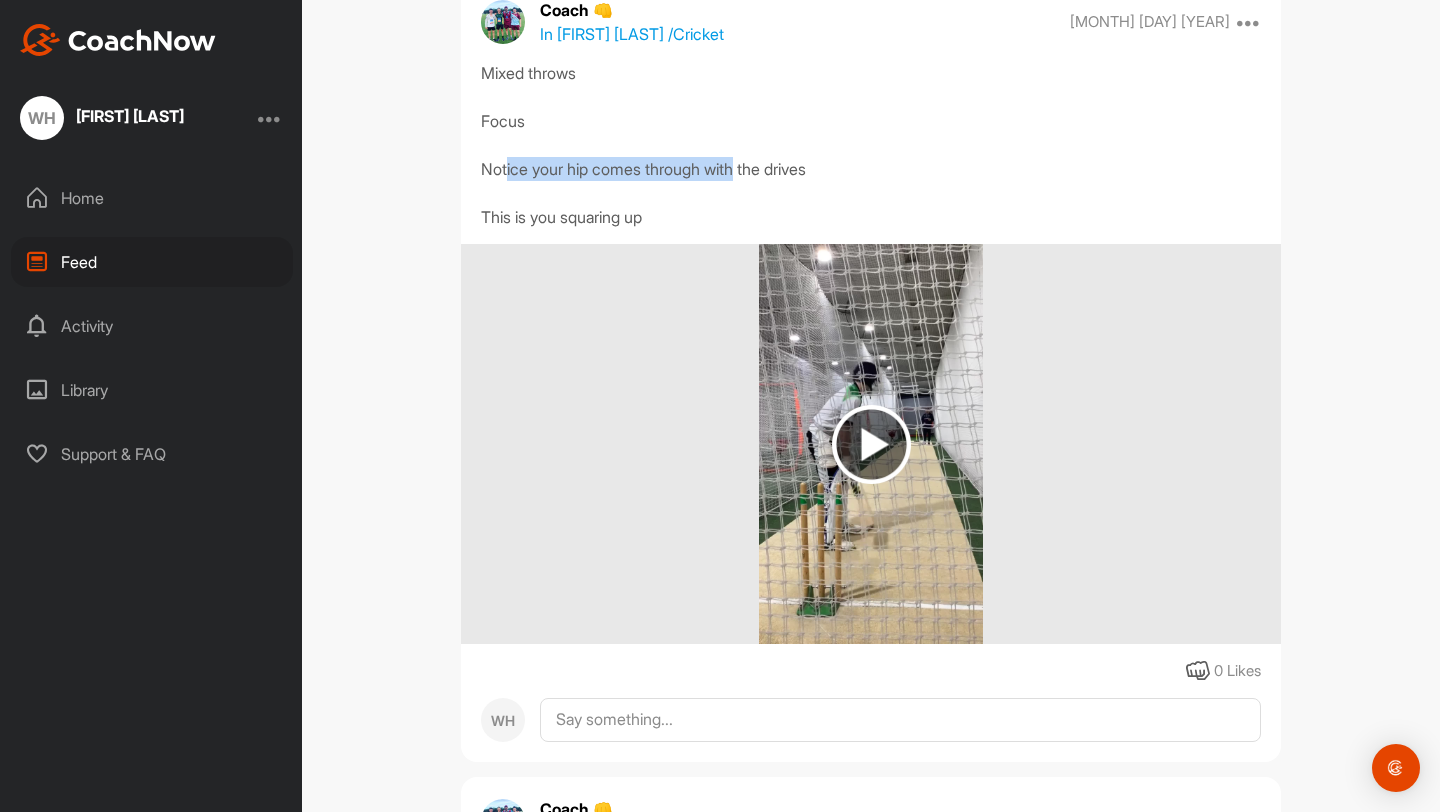 drag, startPoint x: 506, startPoint y: 216, endPoint x: 746, endPoint y: 213, distance: 240.01875 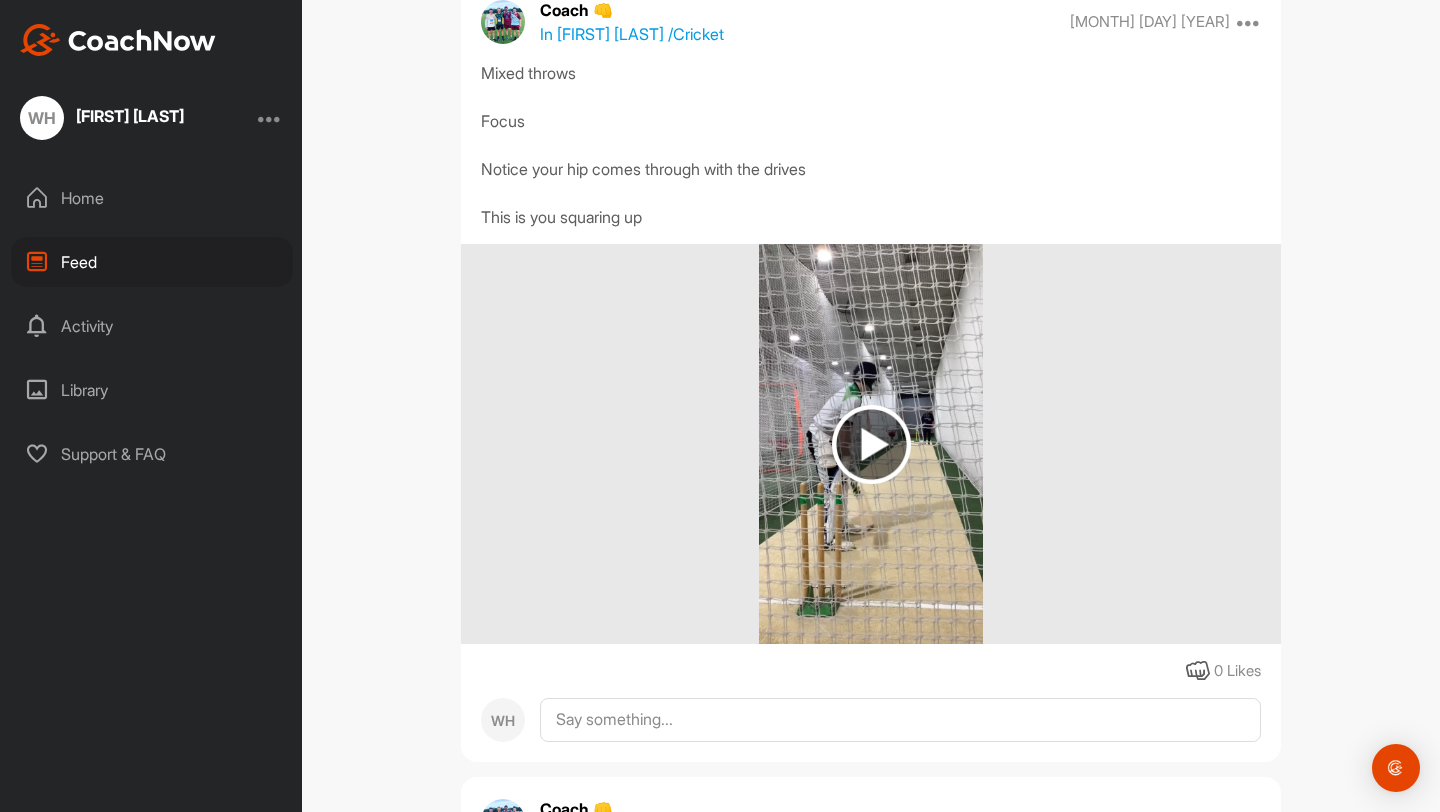 click on "Mixed throws
Focus
Notice your hip comes through with the drives
This is you squaring up" at bounding box center (871, 145) 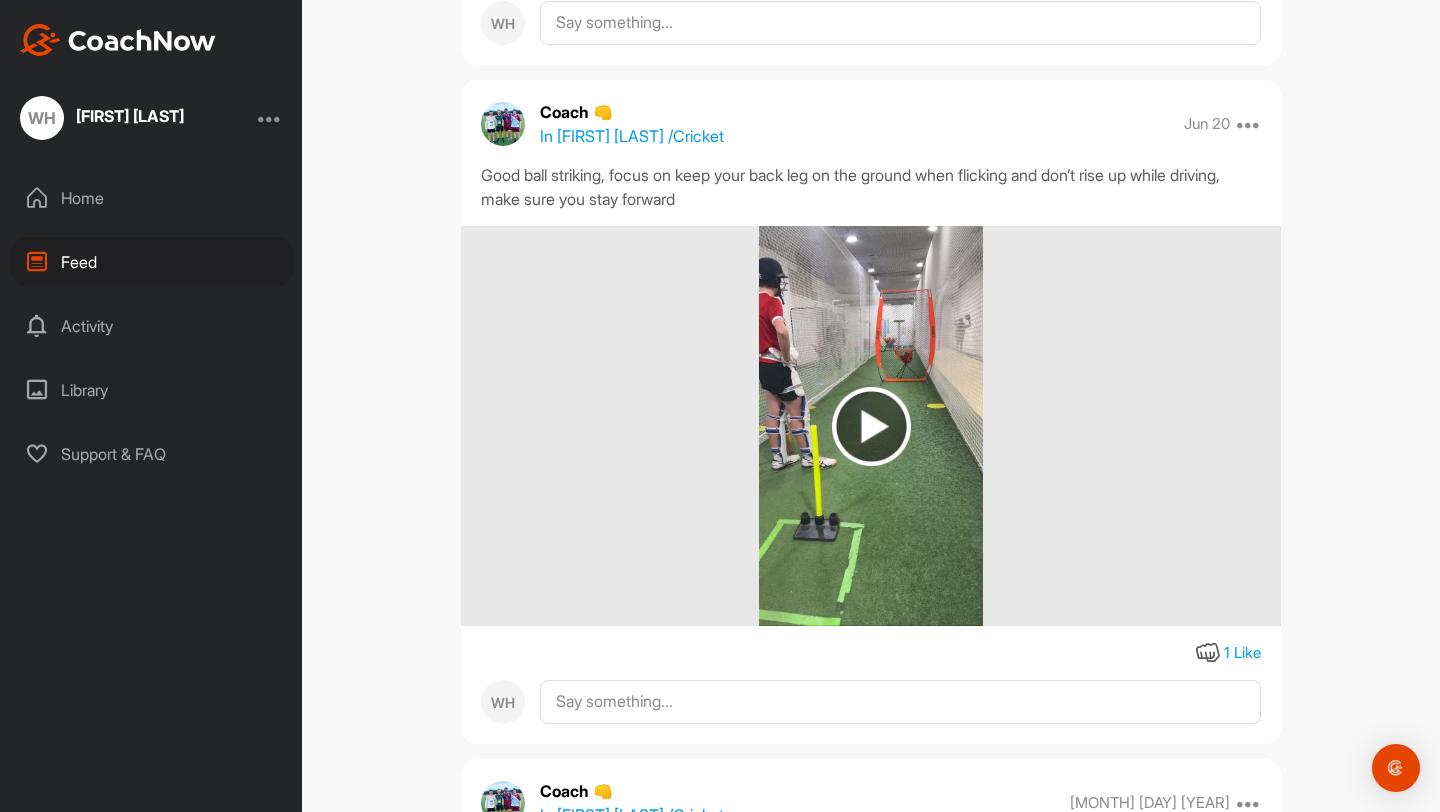 scroll, scrollTop: 2111, scrollLeft: 0, axis: vertical 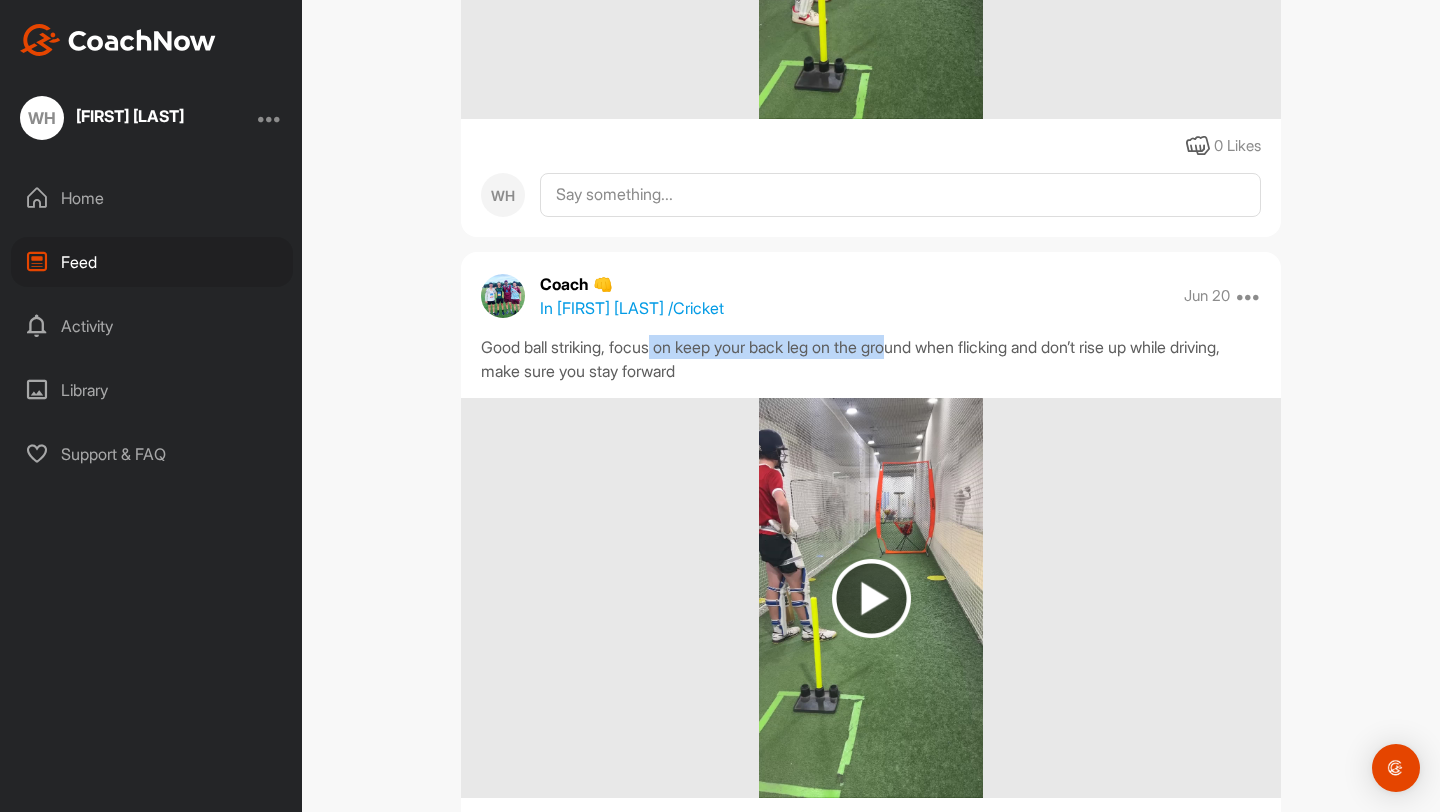 drag, startPoint x: 662, startPoint y: 346, endPoint x: 917, endPoint y: 344, distance: 255.00784 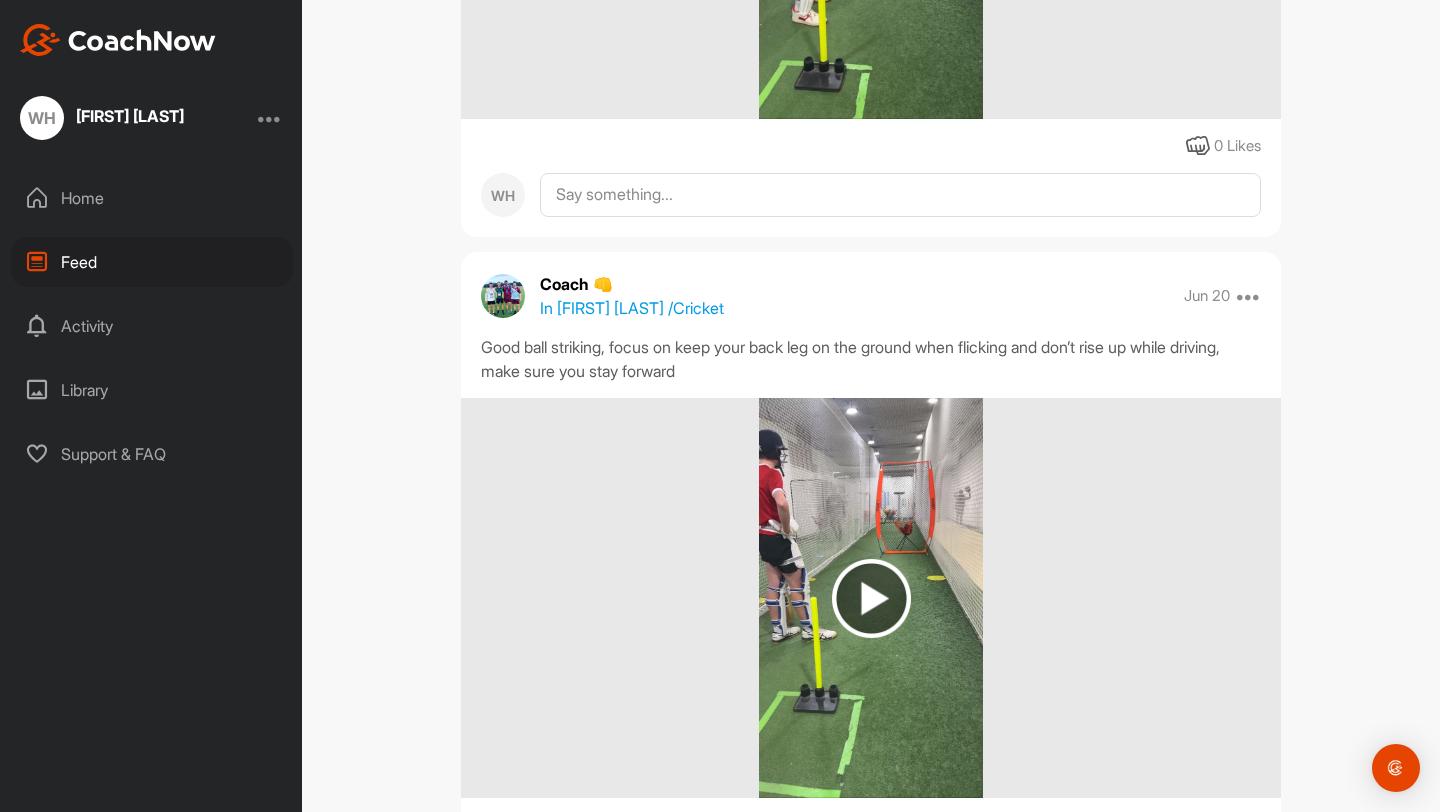 click on "Good ball striking, focus on keep your back leg on the ground when flicking and don’t rise up while driving, make sure you stay forward" at bounding box center (871, 359) 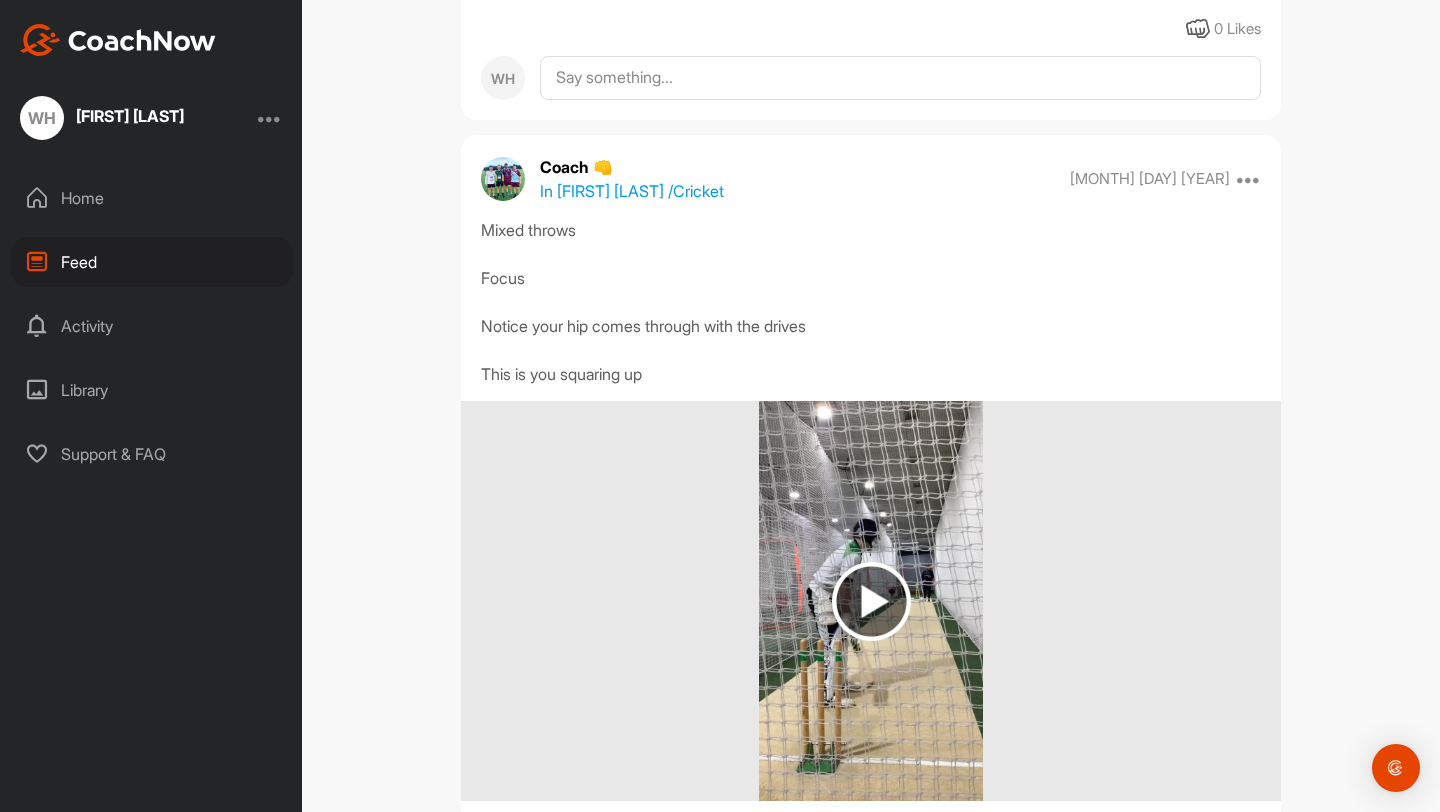 scroll, scrollTop: 4076, scrollLeft: 0, axis: vertical 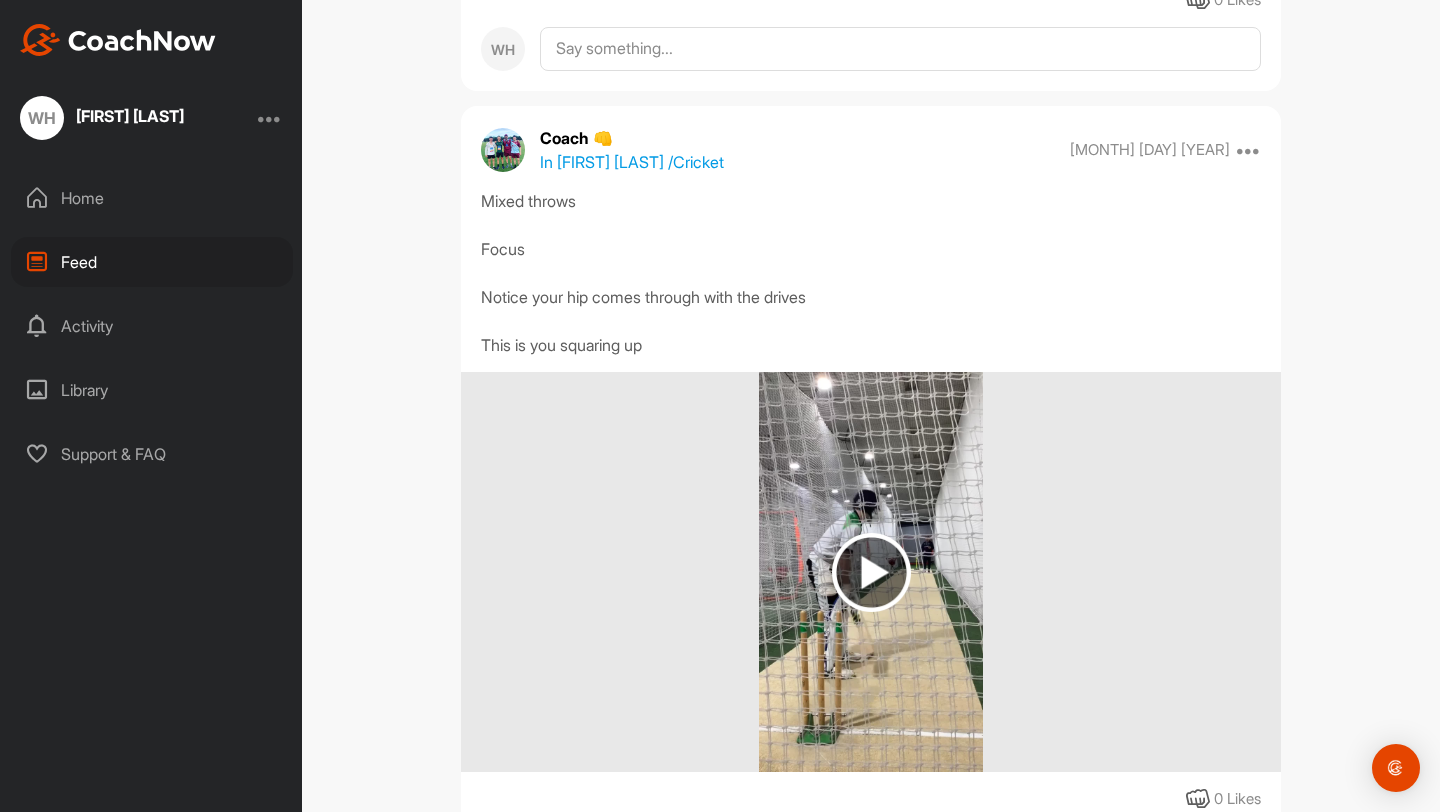 click at bounding box center (871, 572) 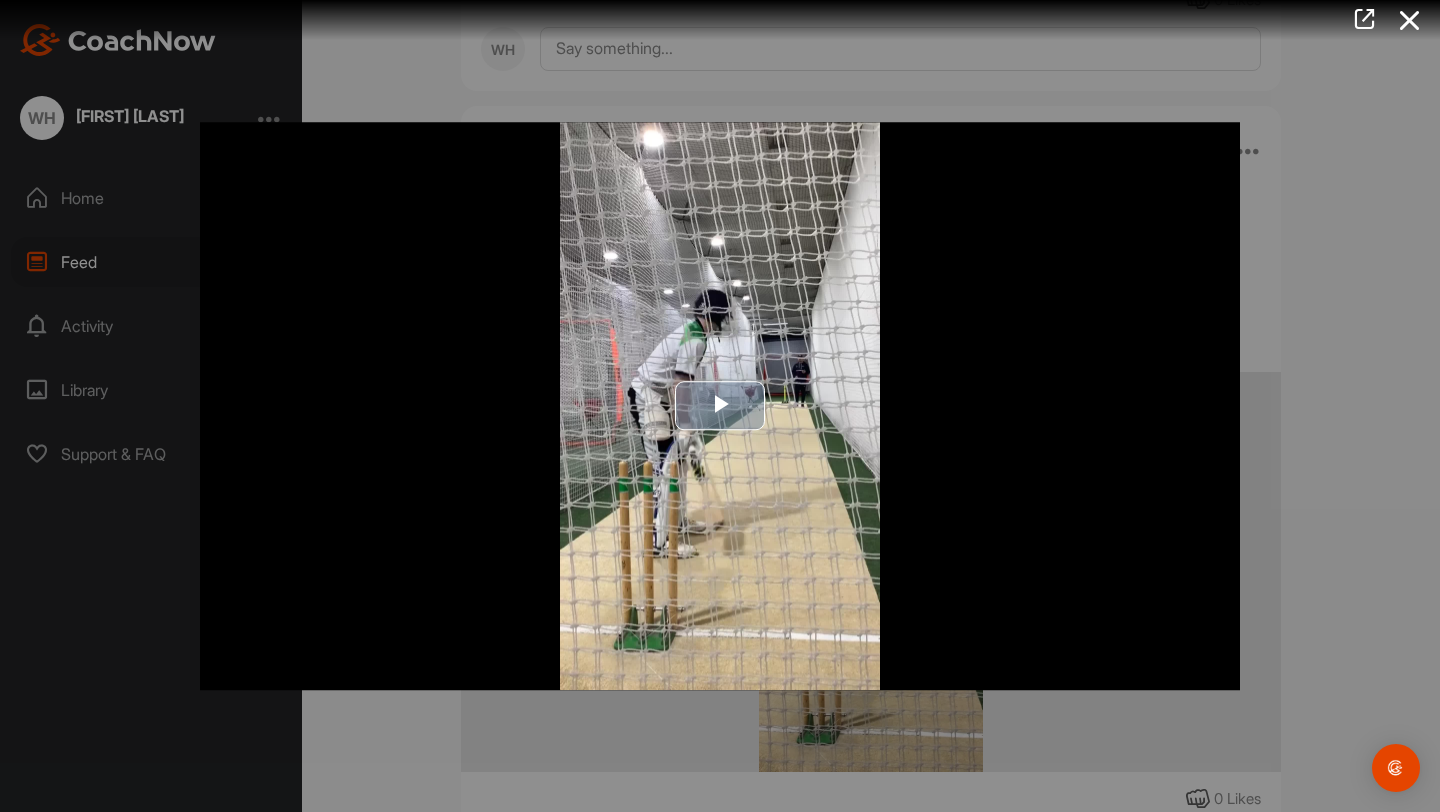 click at bounding box center [720, 406] 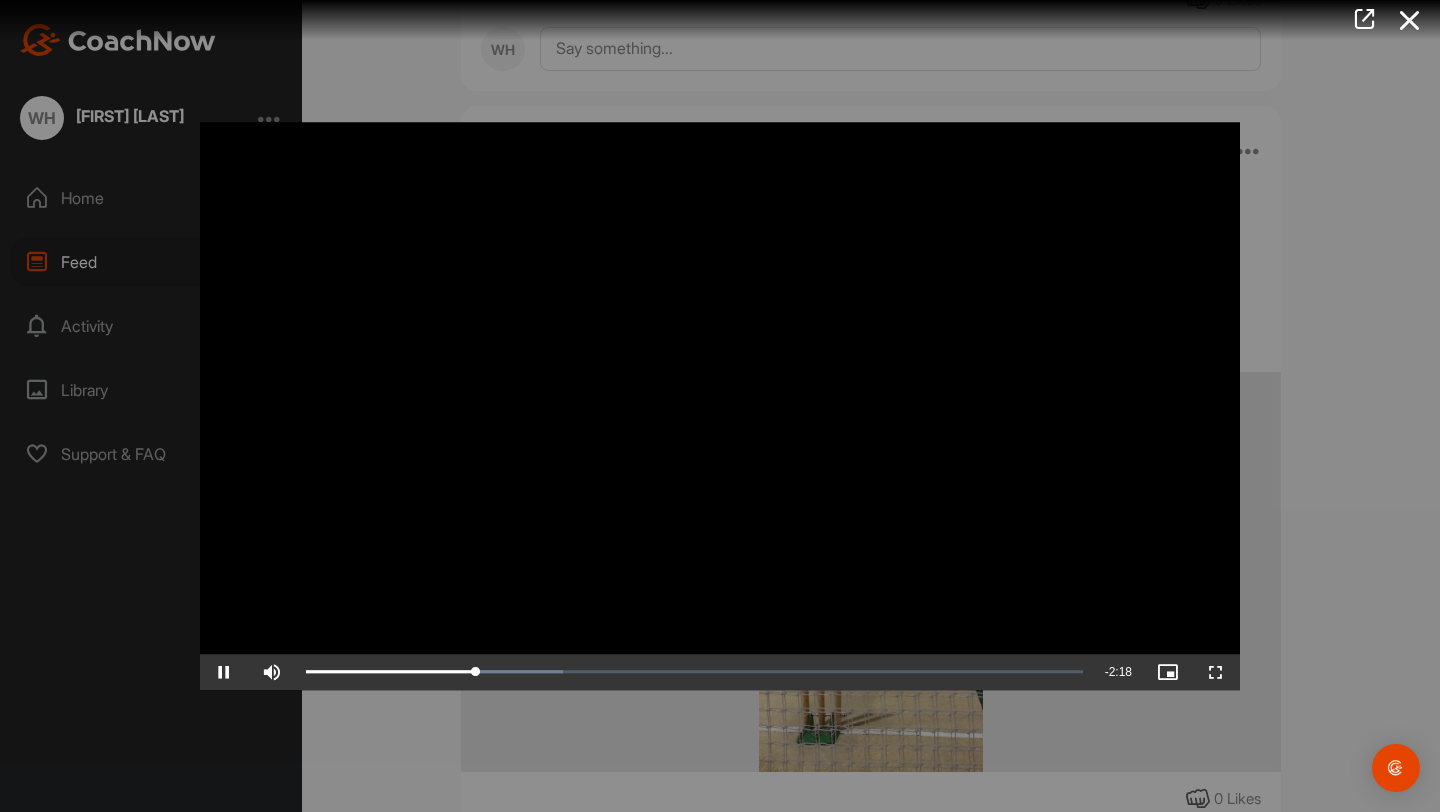 click at bounding box center (720, 406) 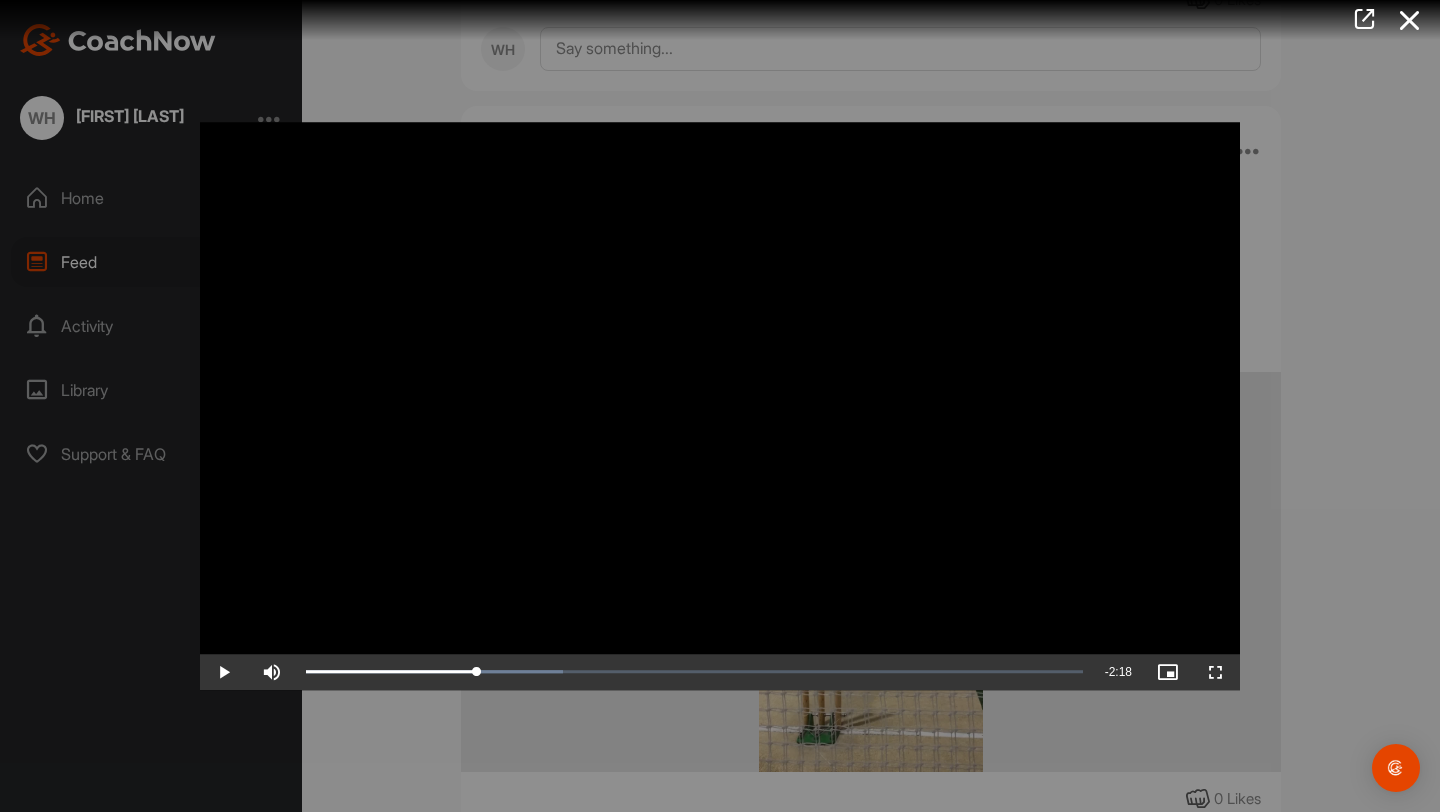 click at bounding box center (720, 406) 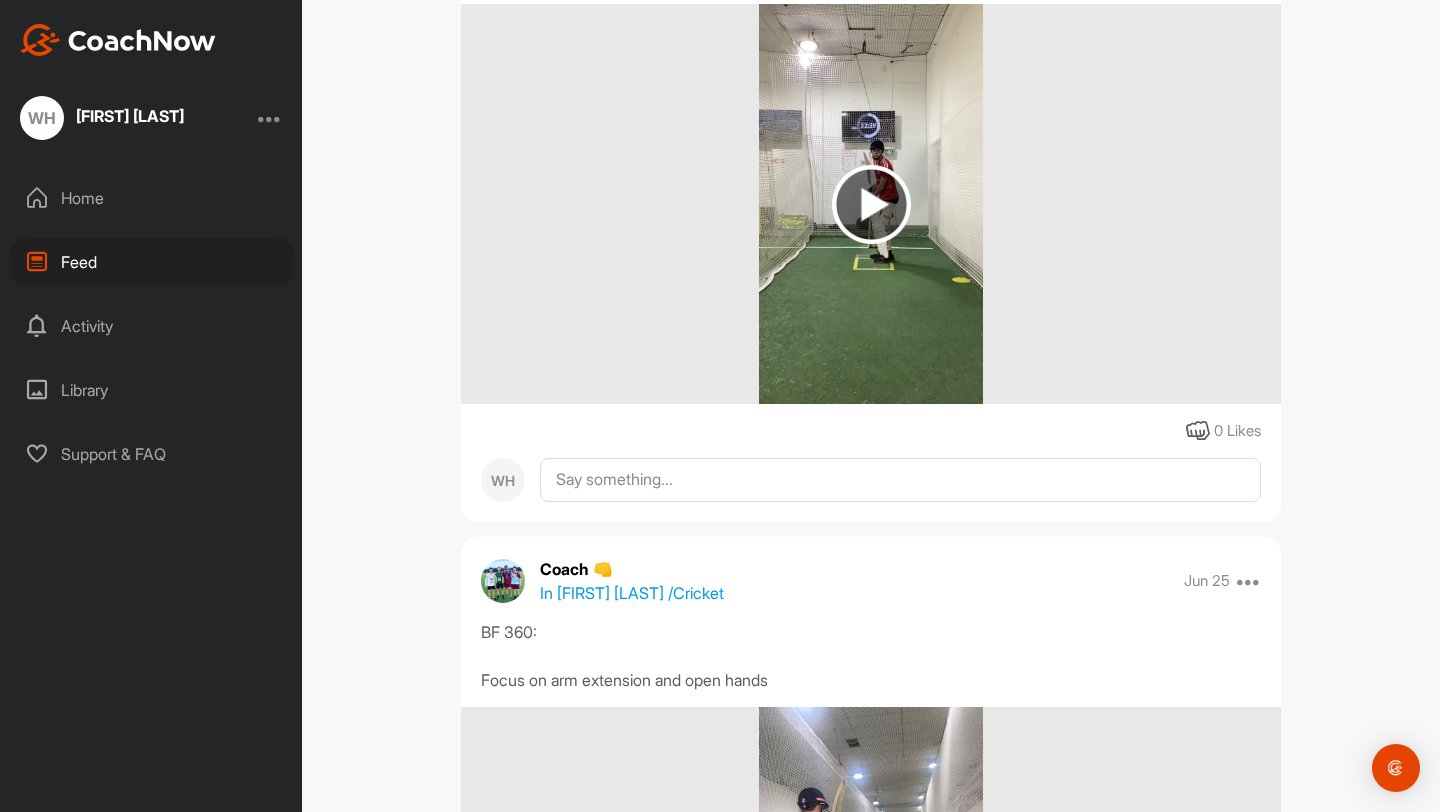 scroll, scrollTop: 919, scrollLeft: 0, axis: vertical 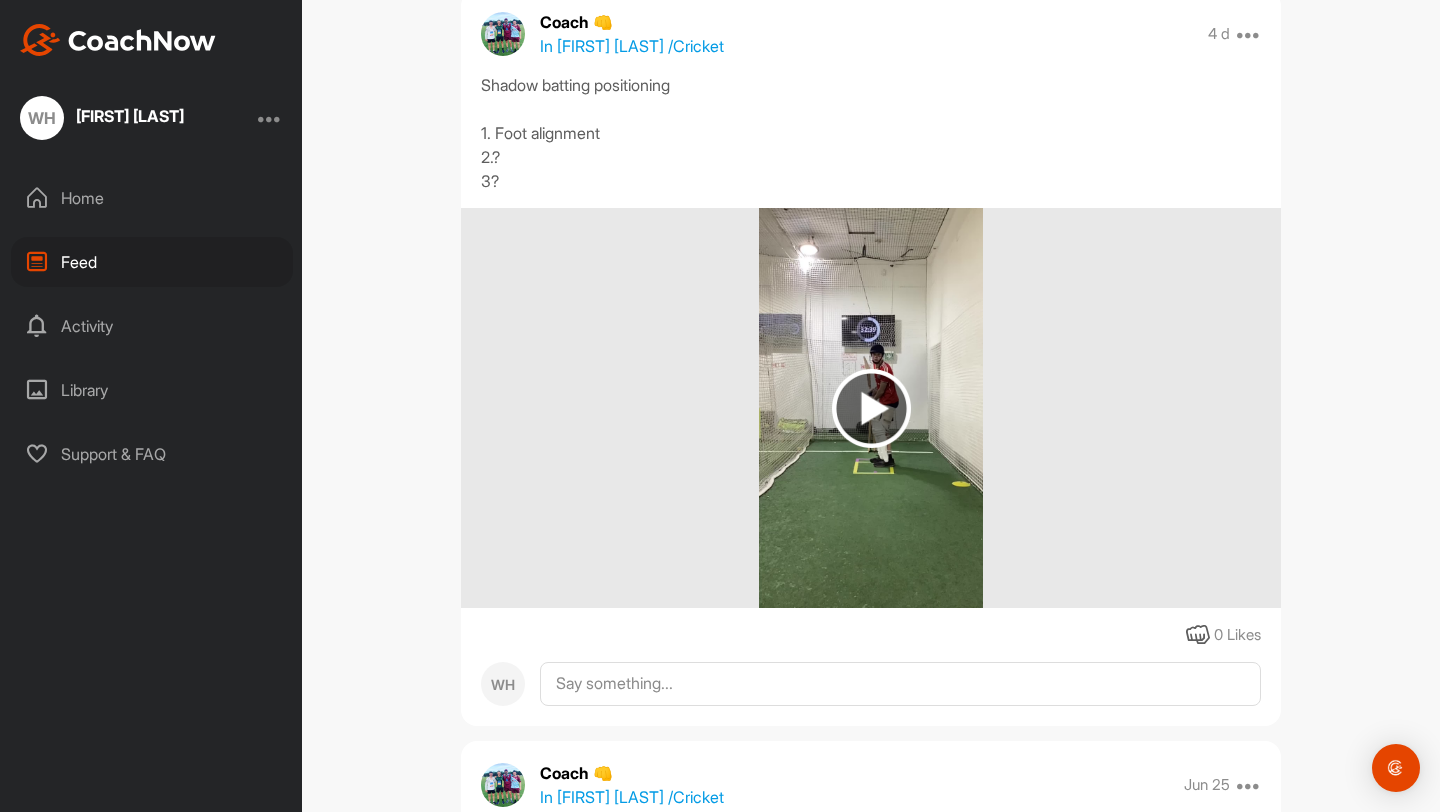drag, startPoint x: 639, startPoint y: 114, endPoint x: 505, endPoint y: 100, distance: 134.72935 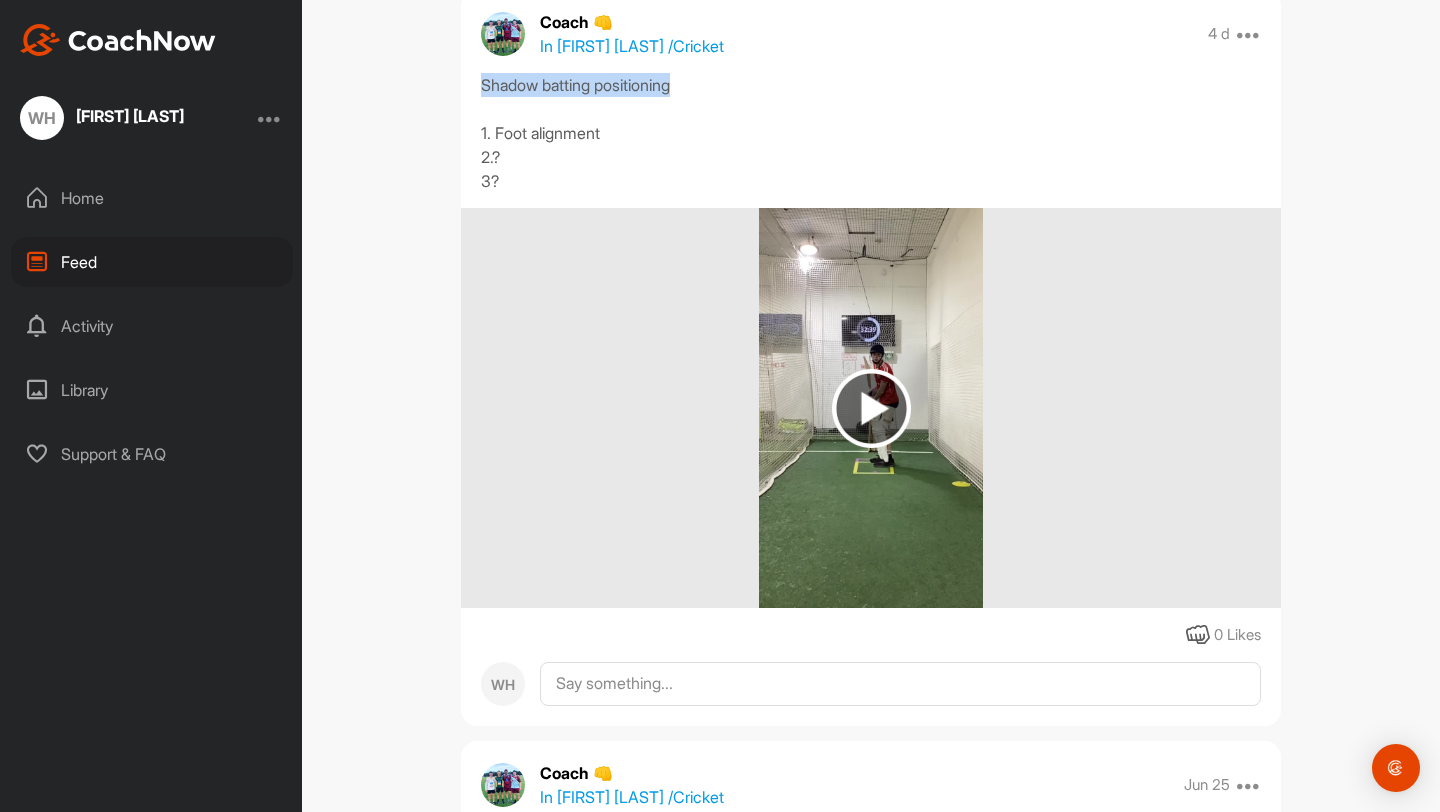 drag, startPoint x: 483, startPoint y: 88, endPoint x: 734, endPoint y: 85, distance: 251.01793 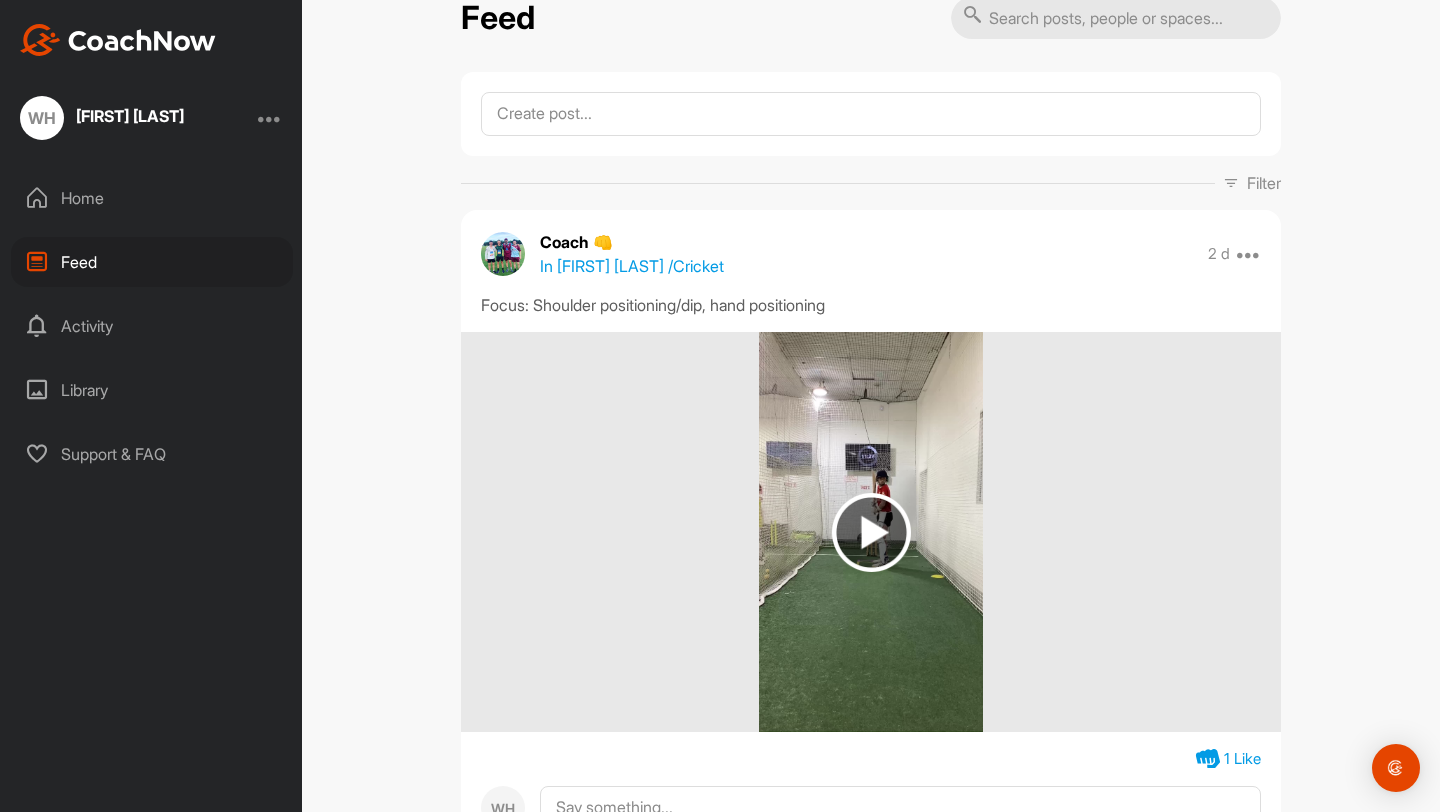click at bounding box center (871, 532) 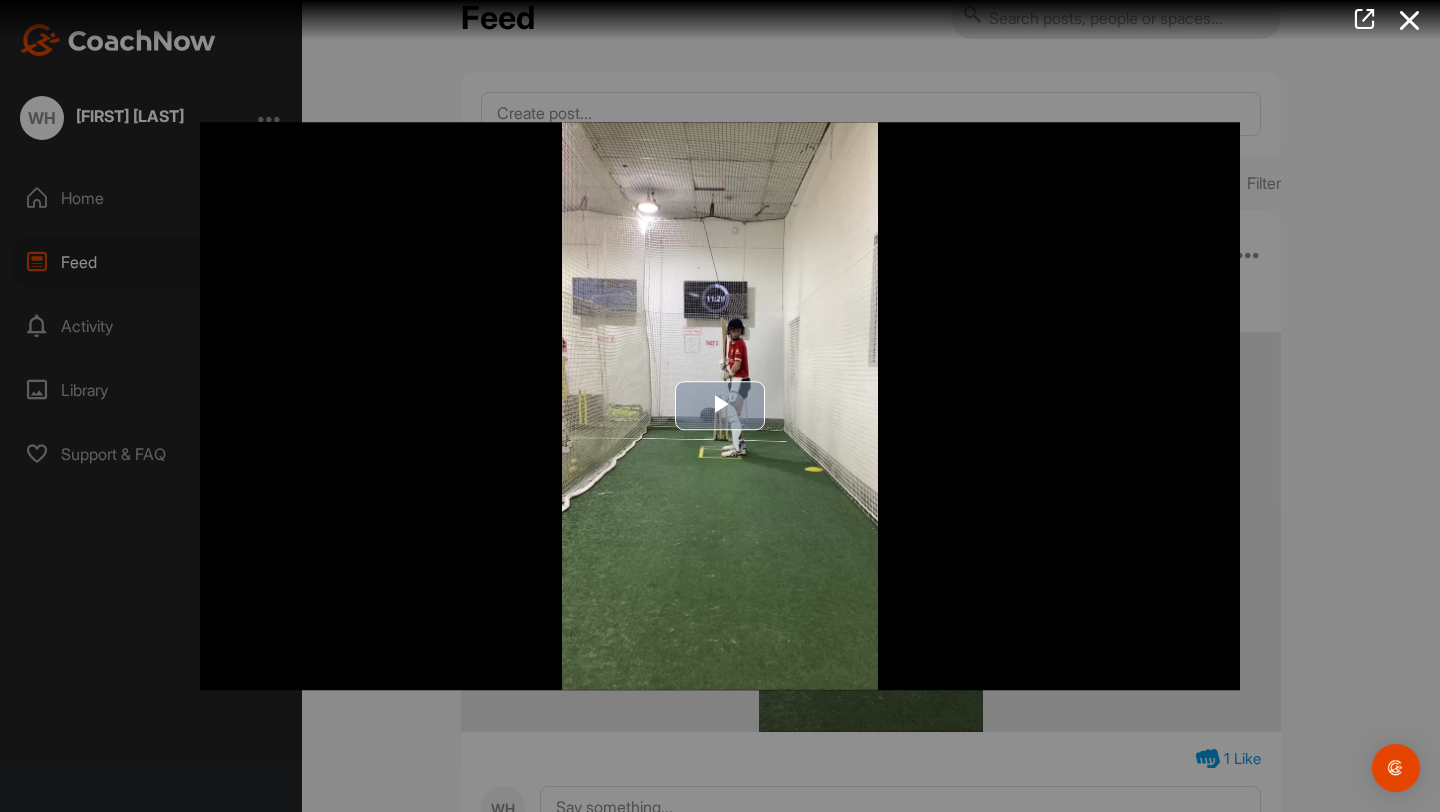 click at bounding box center (720, 406) 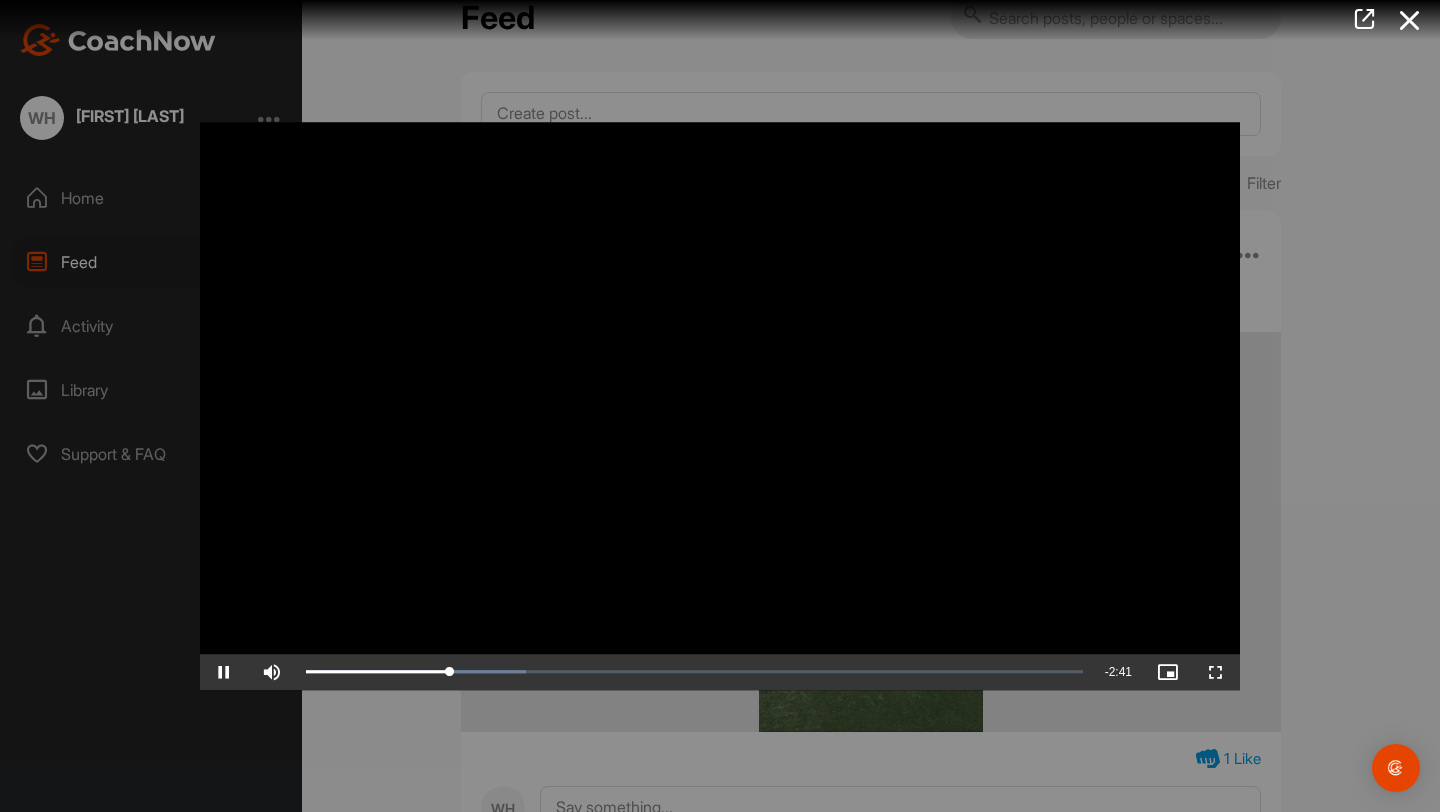 click on "Video Player is loading. Play Video Pause Skip Backward Skip Forward Mute Current Time  0:36 / Duration  3:17 Loaded :  28.29% 1:11 0:36 Stream Type  LIVE Seek to live, currently behind live LIVE Remaining Time  - 2:41   1x Playback Rate Chapters Chapters Descriptions descriptions off , selected Subtitles subtitles settings , opens subtitles settings dialog subtitles off , selected Audio Track Picture-in-Picture Fullscreen This is a modal window. Beginning of dialog window. Escape will cancel and close the window. Text Color White Black Red Green Blue Yellow Magenta Cyan Opacity Opaque Semi-Transparent Text Background Color Black White Red Green Blue Yellow Magenta Cyan Opacity Opaque Semi-Transparent Transparent Caption Area Background Color Black White Red Green Blue Yellow Magenta Cyan Opacity Transparent Semi-Transparent Opaque Font Size 50% 75% 100% 125% 150% 175% 200% 300% 400% Text Edge Style None Raised Depressed Uniform Drop shadow Font Family Proportional Sans-Serif Monospace Sans-Serif Casual" at bounding box center (720, 406) 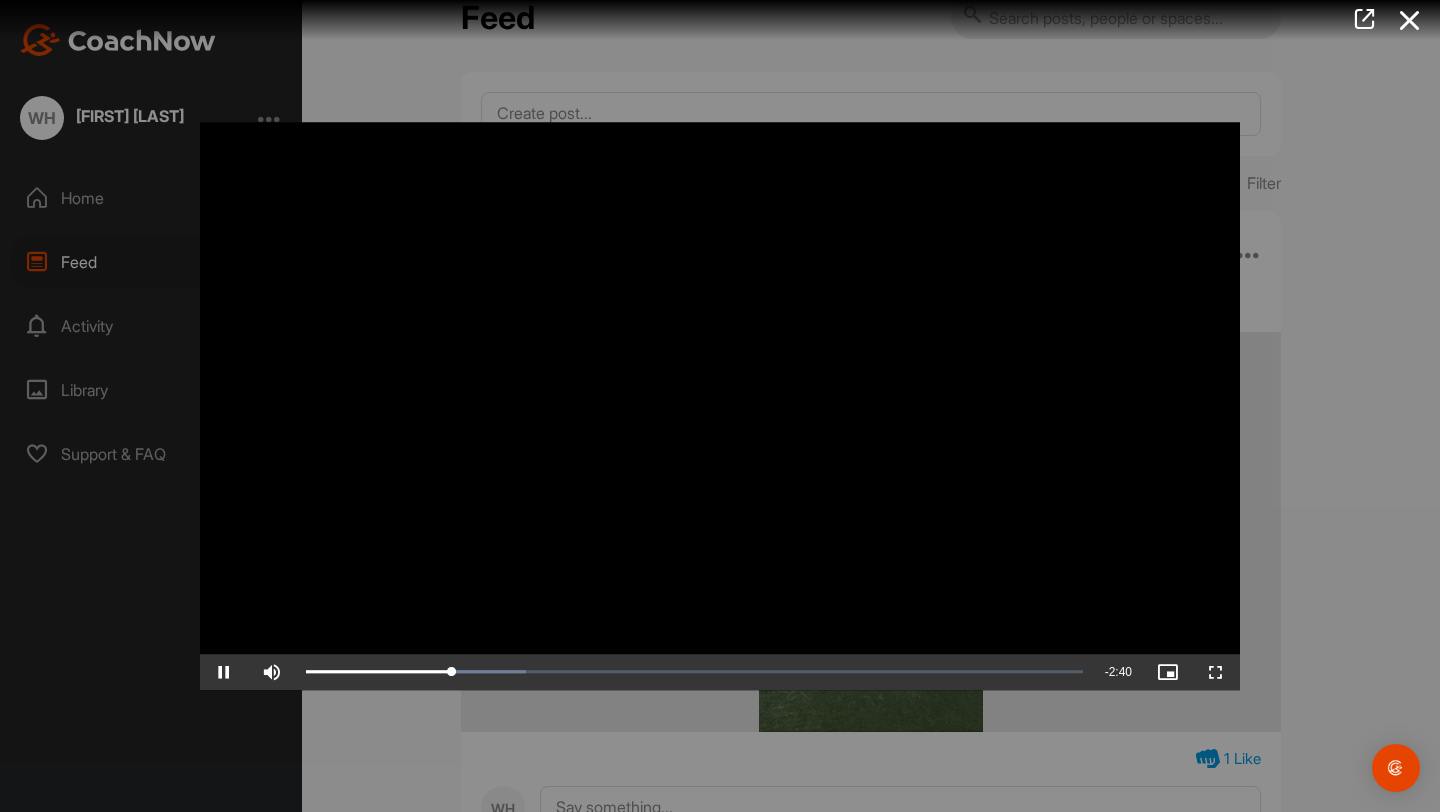 click at bounding box center (720, 406) 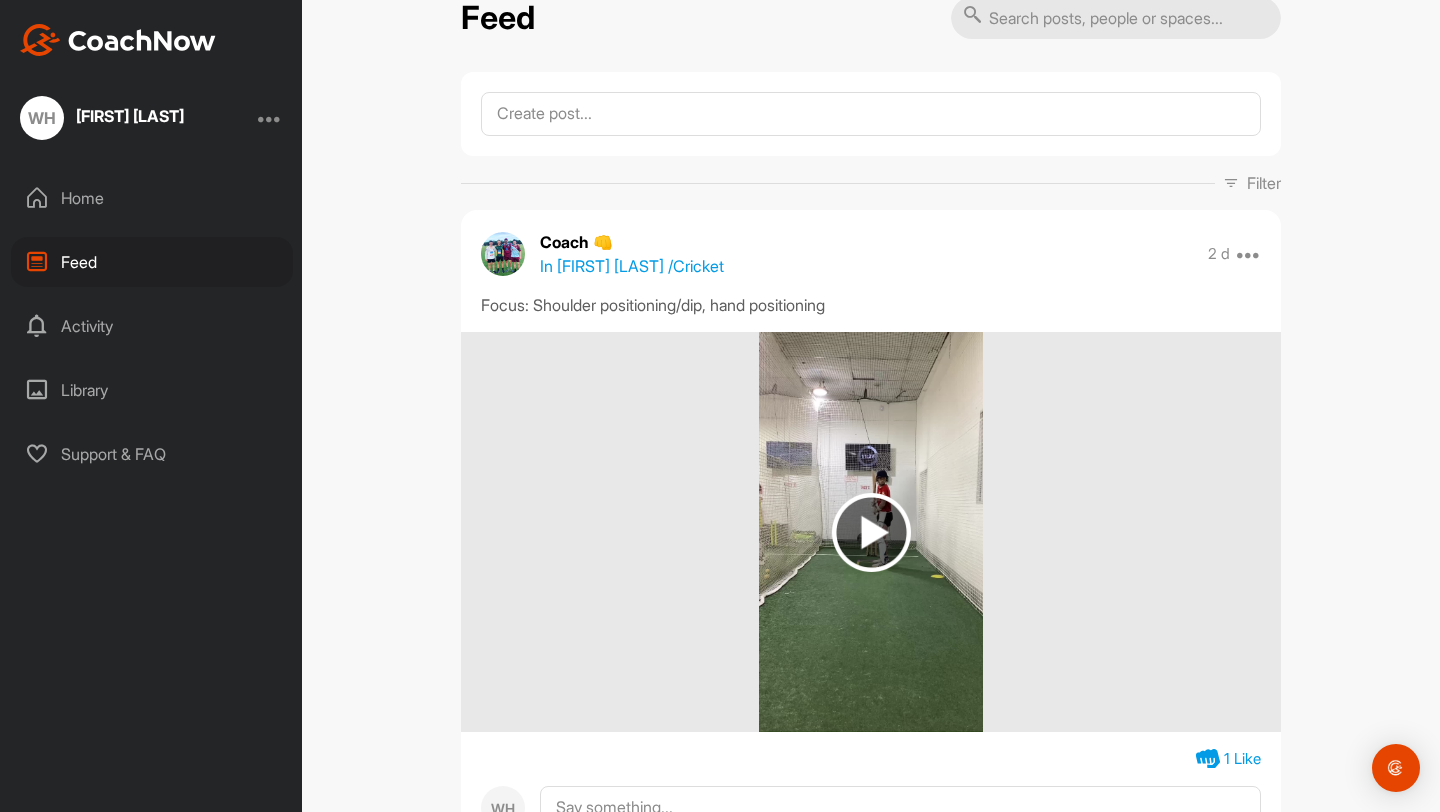 click at bounding box center [871, 532] 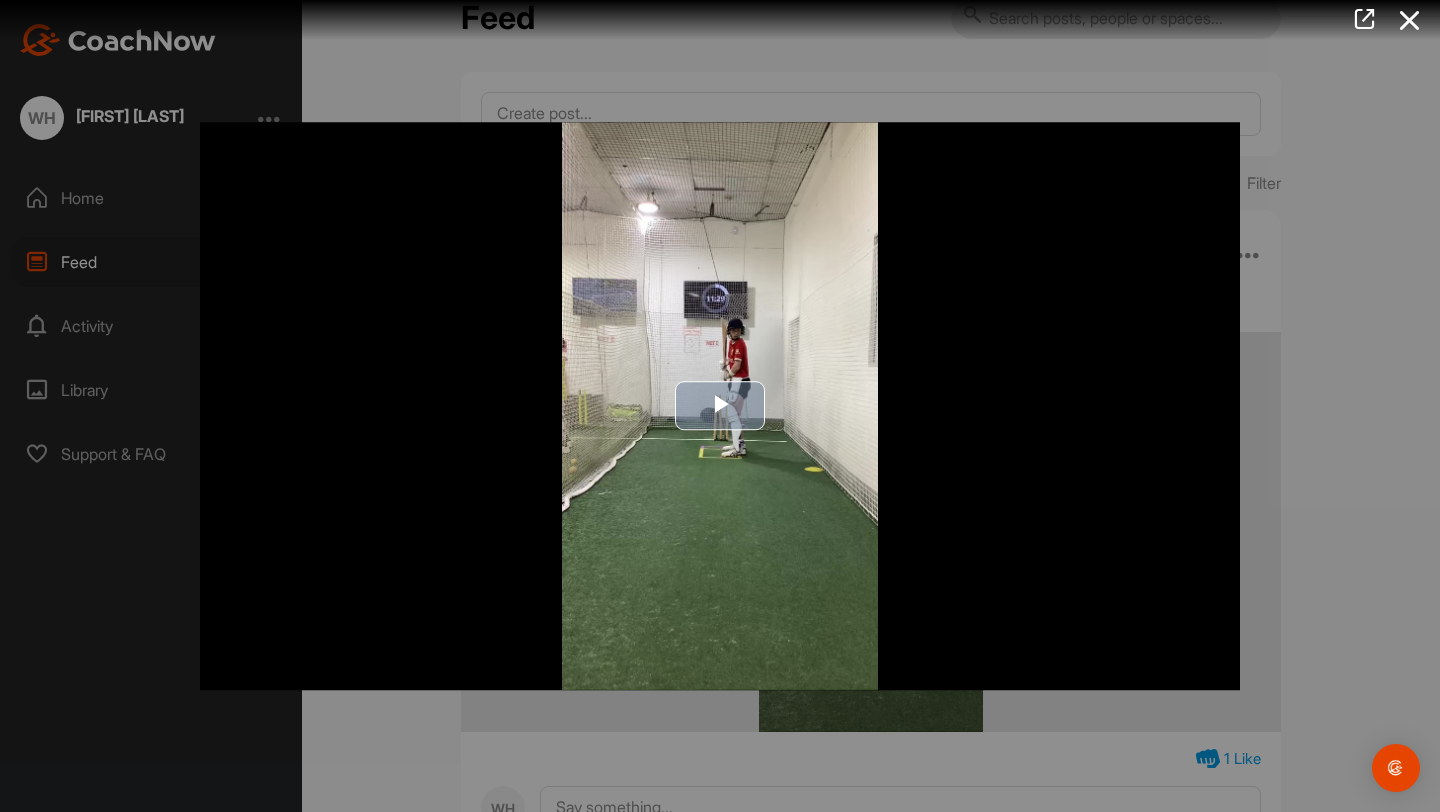 click at bounding box center (720, 406) 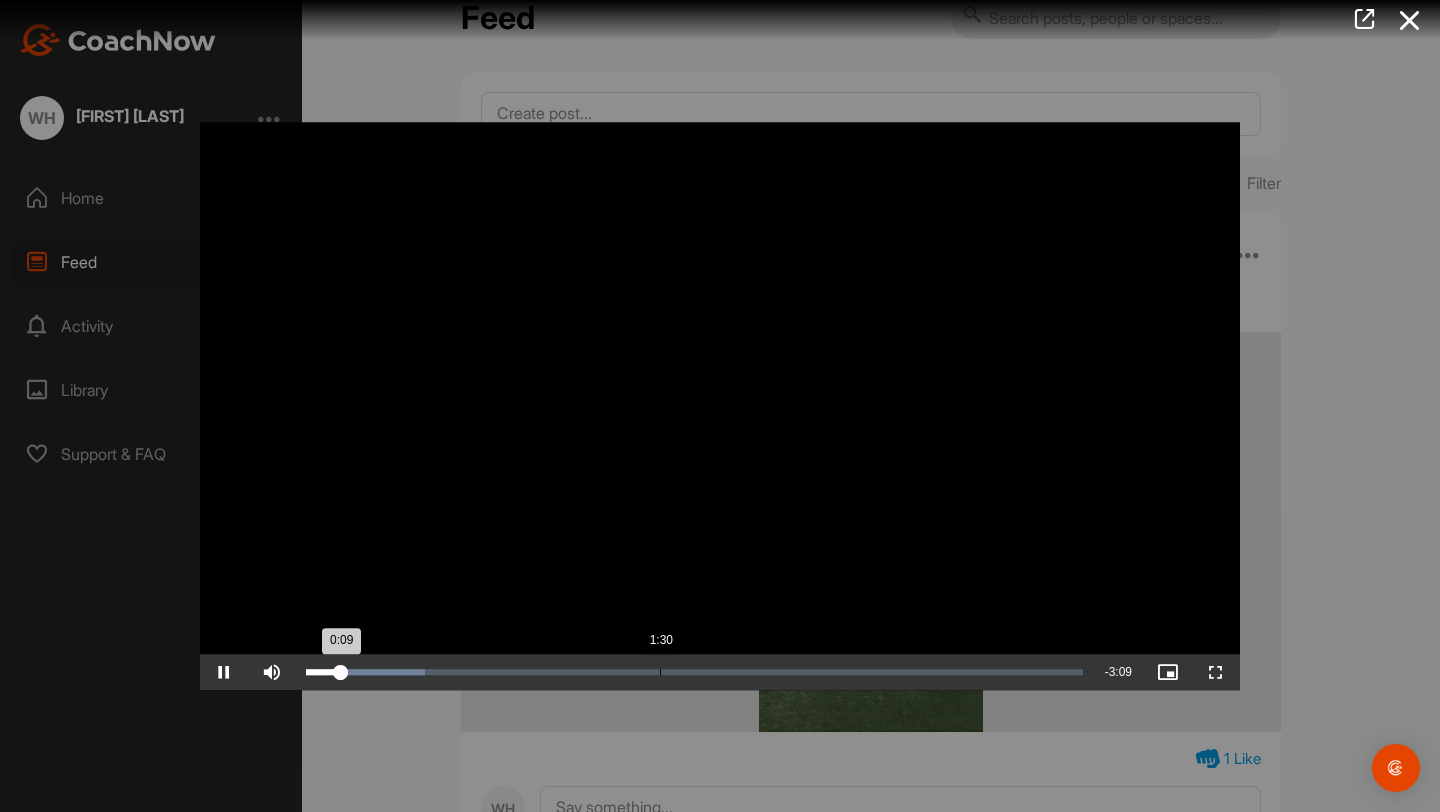 click on "1:30" at bounding box center [660, 672] 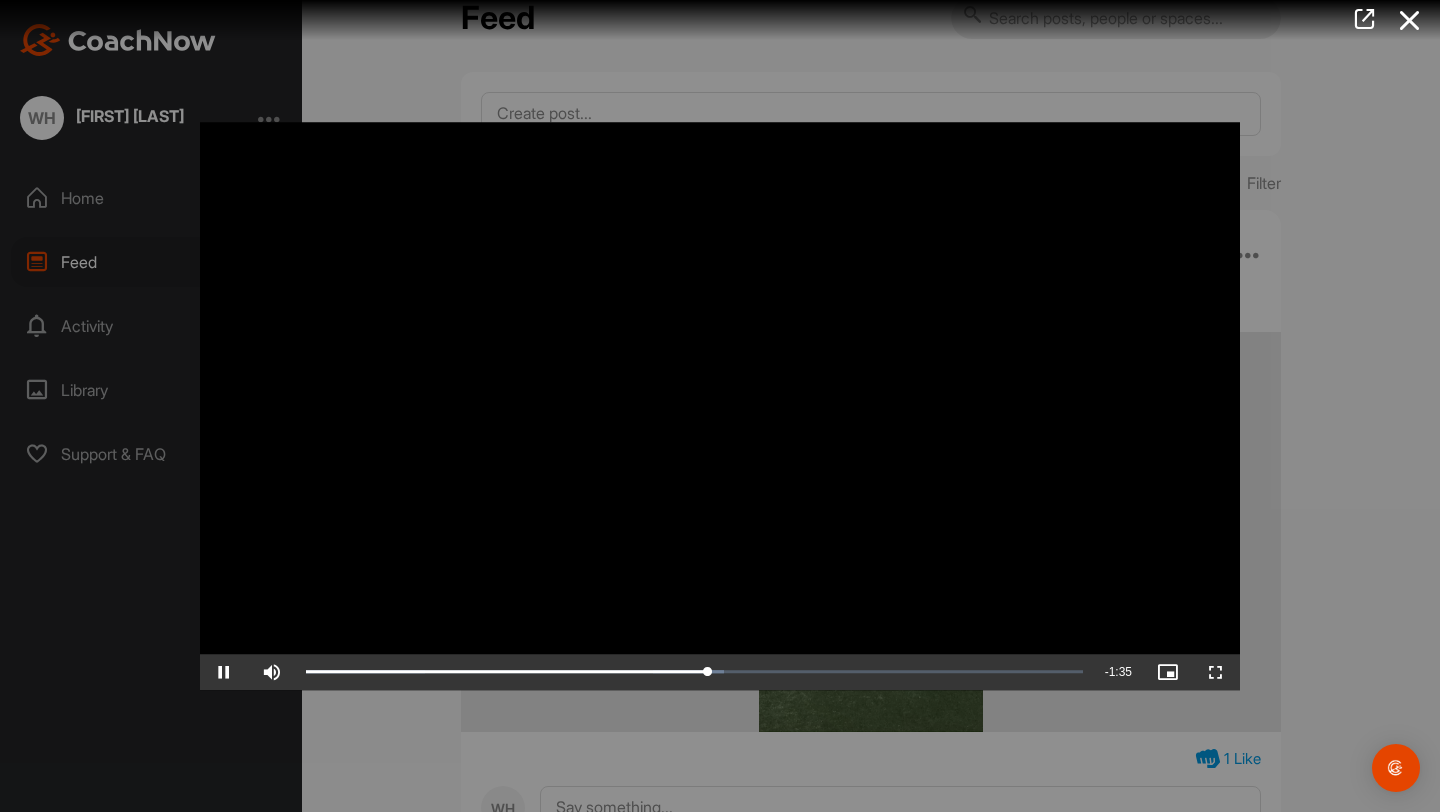 click at bounding box center (720, 406) 